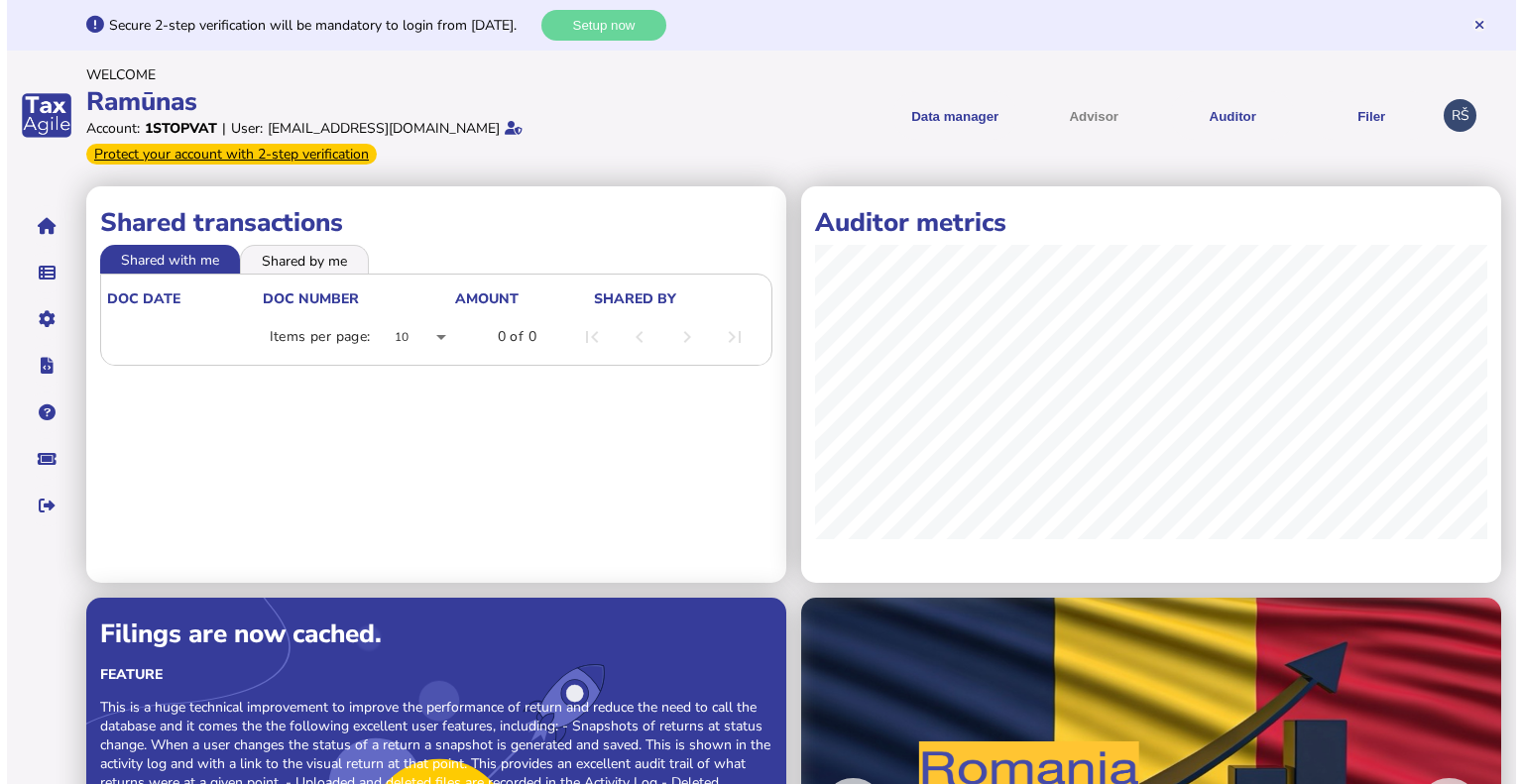 scroll, scrollTop: 0, scrollLeft: 0, axis: both 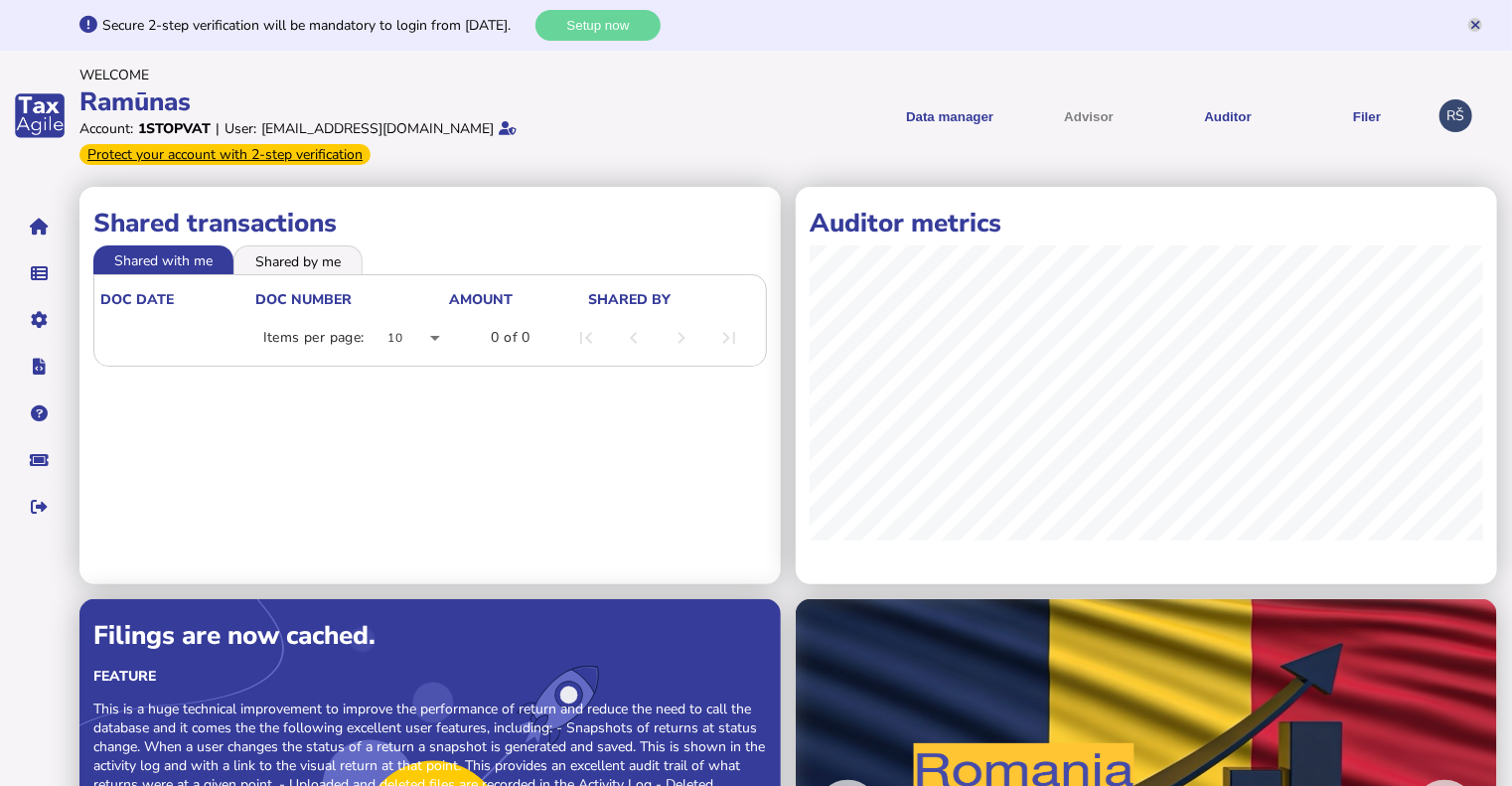 click at bounding box center [1475, 25] 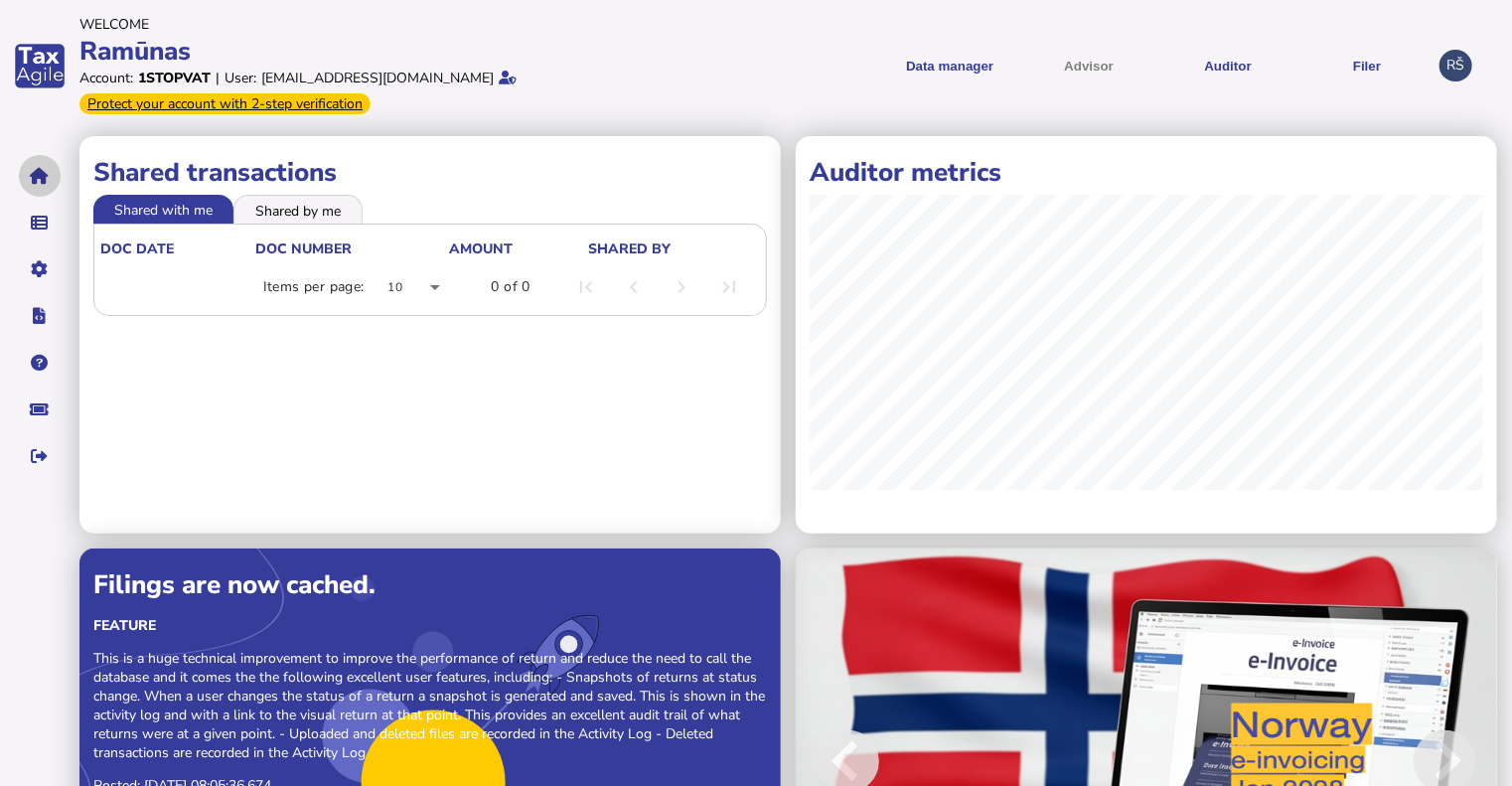 click at bounding box center (40, 176) 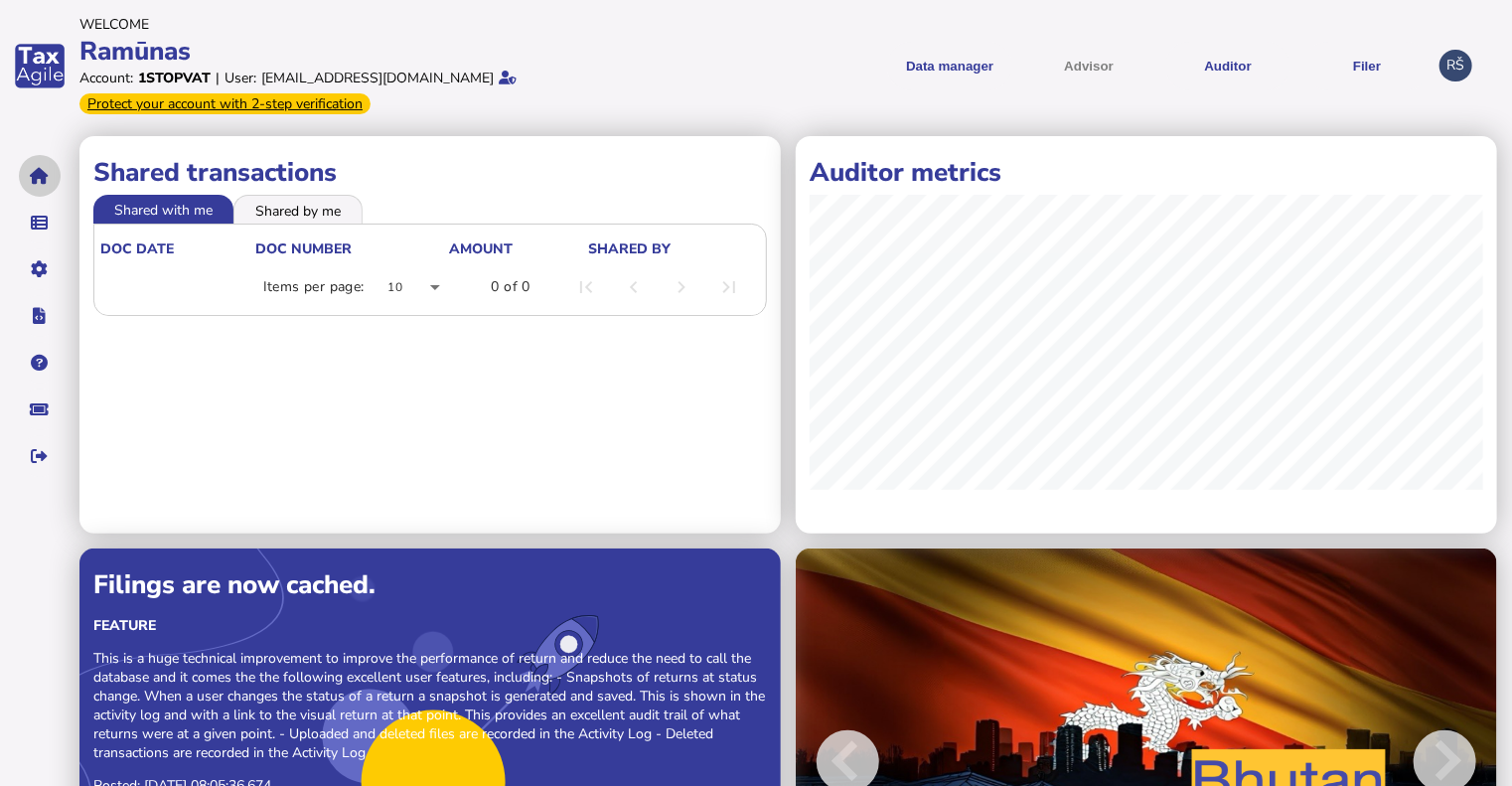 click at bounding box center [40, 176] 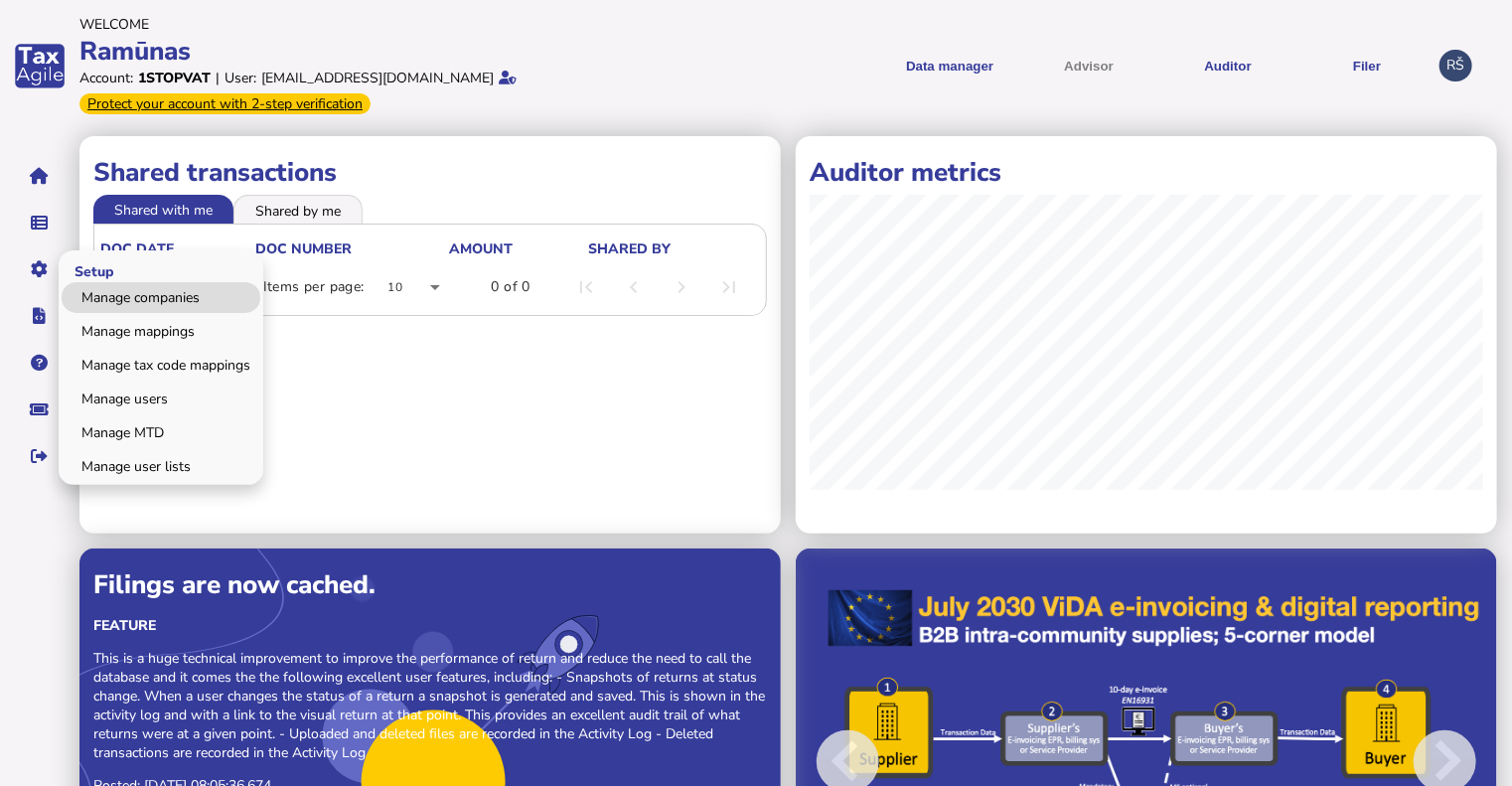 click on "Manage companies" at bounding box center [161, 297] 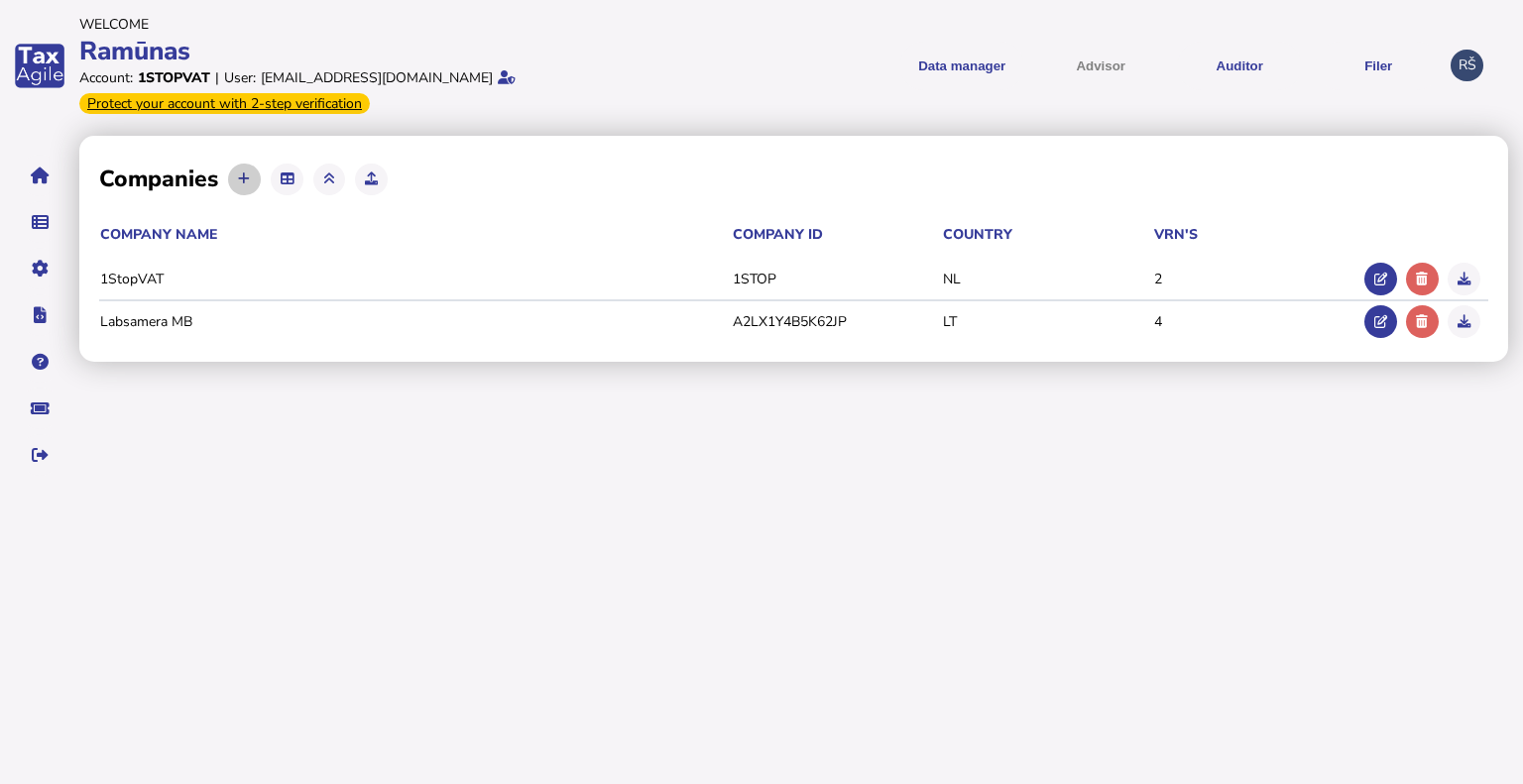 click 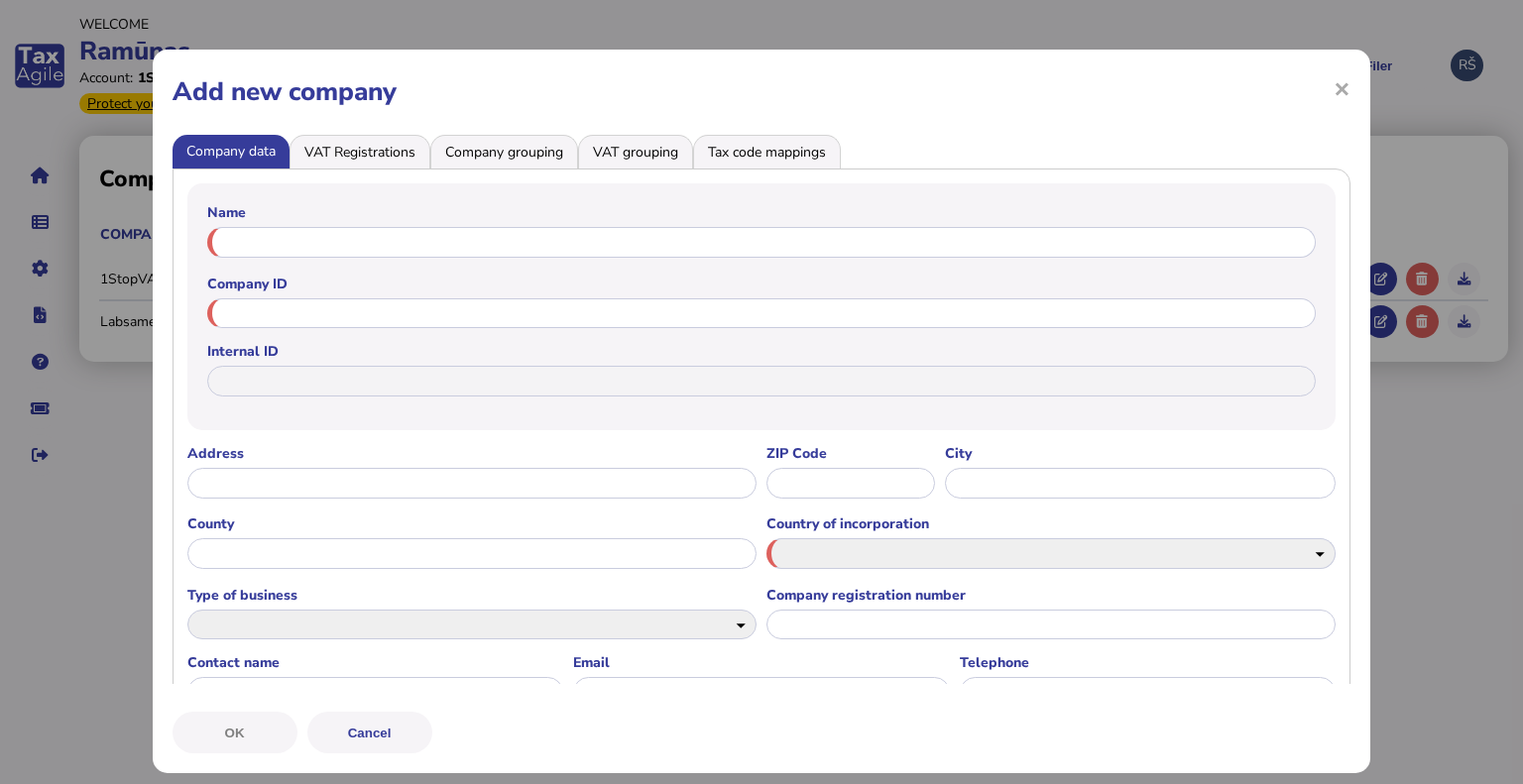 click on "Add new company" at bounding box center (762, 91) 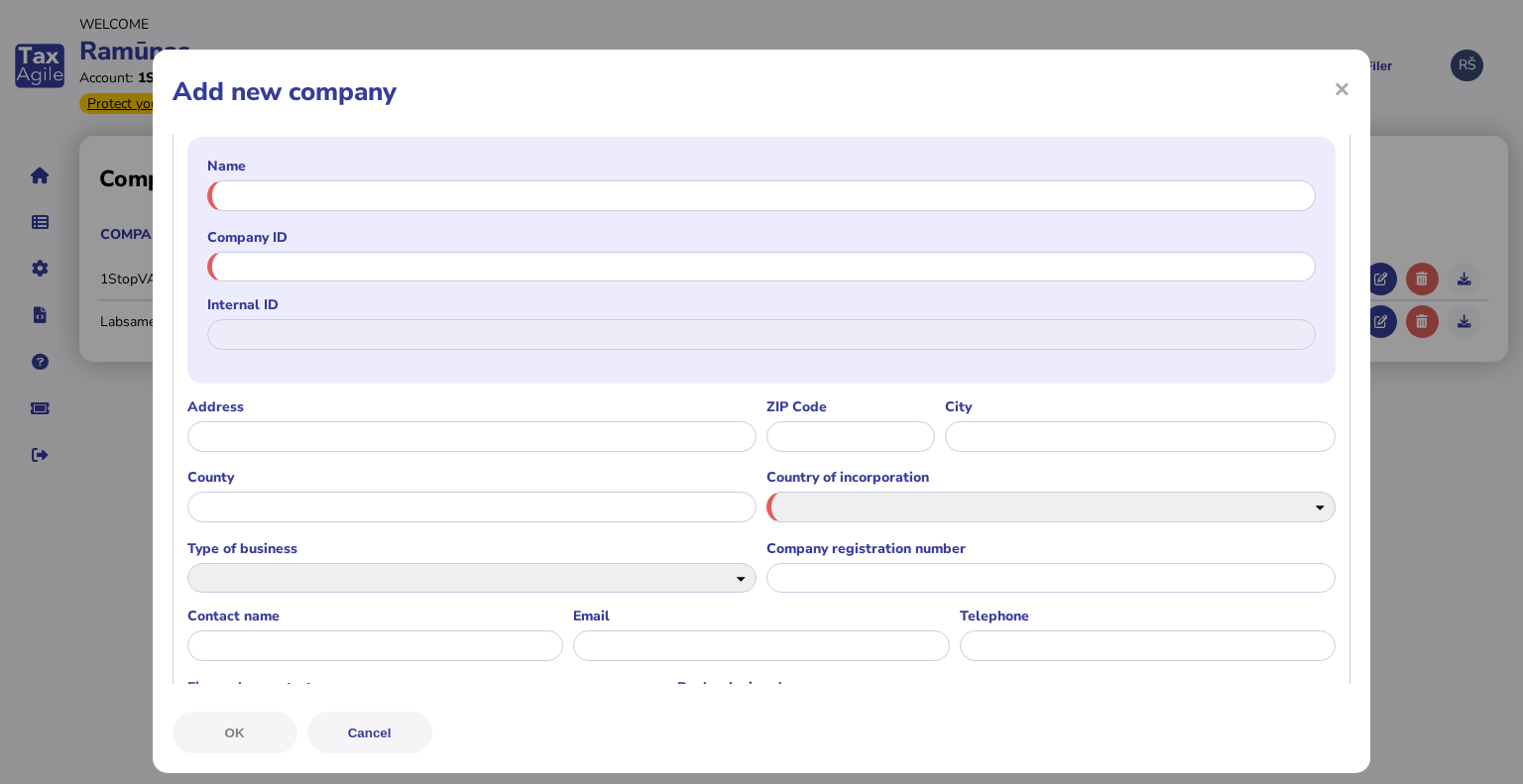 scroll, scrollTop: 20, scrollLeft: 0, axis: vertical 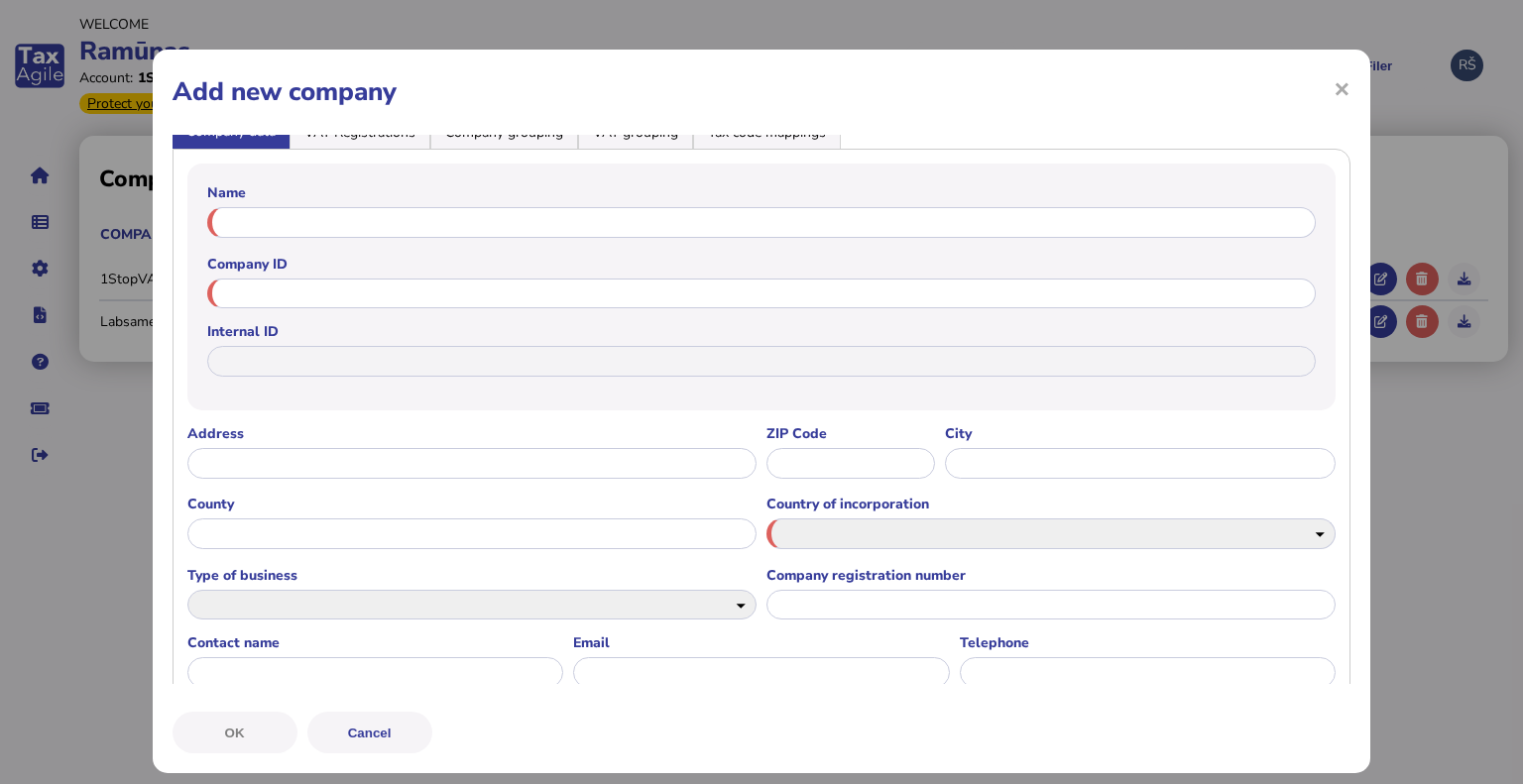 click on "Add new company" at bounding box center (762, 91) 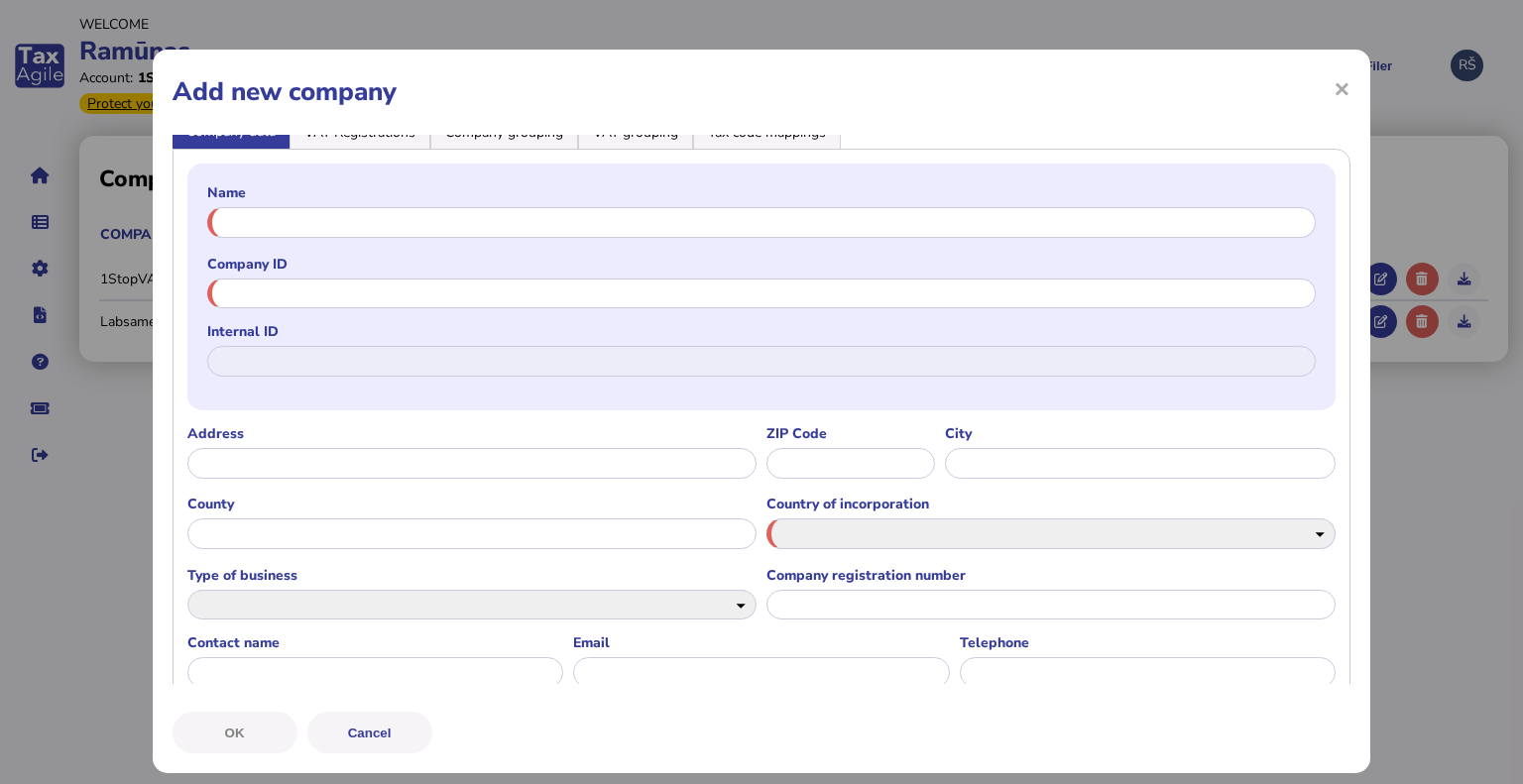 scroll, scrollTop: 0, scrollLeft: 0, axis: both 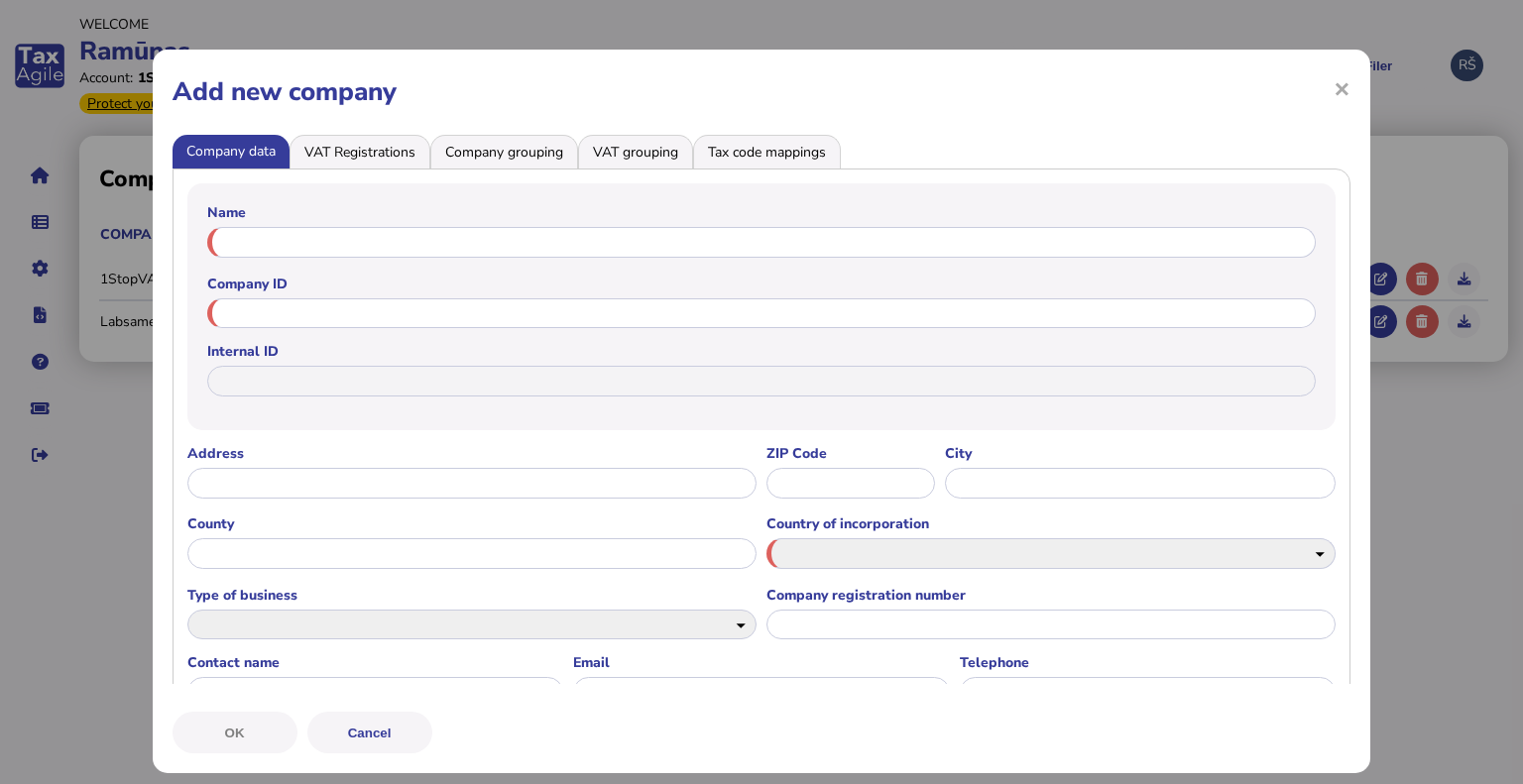 click on "Add new company" at bounding box center (762, 91) 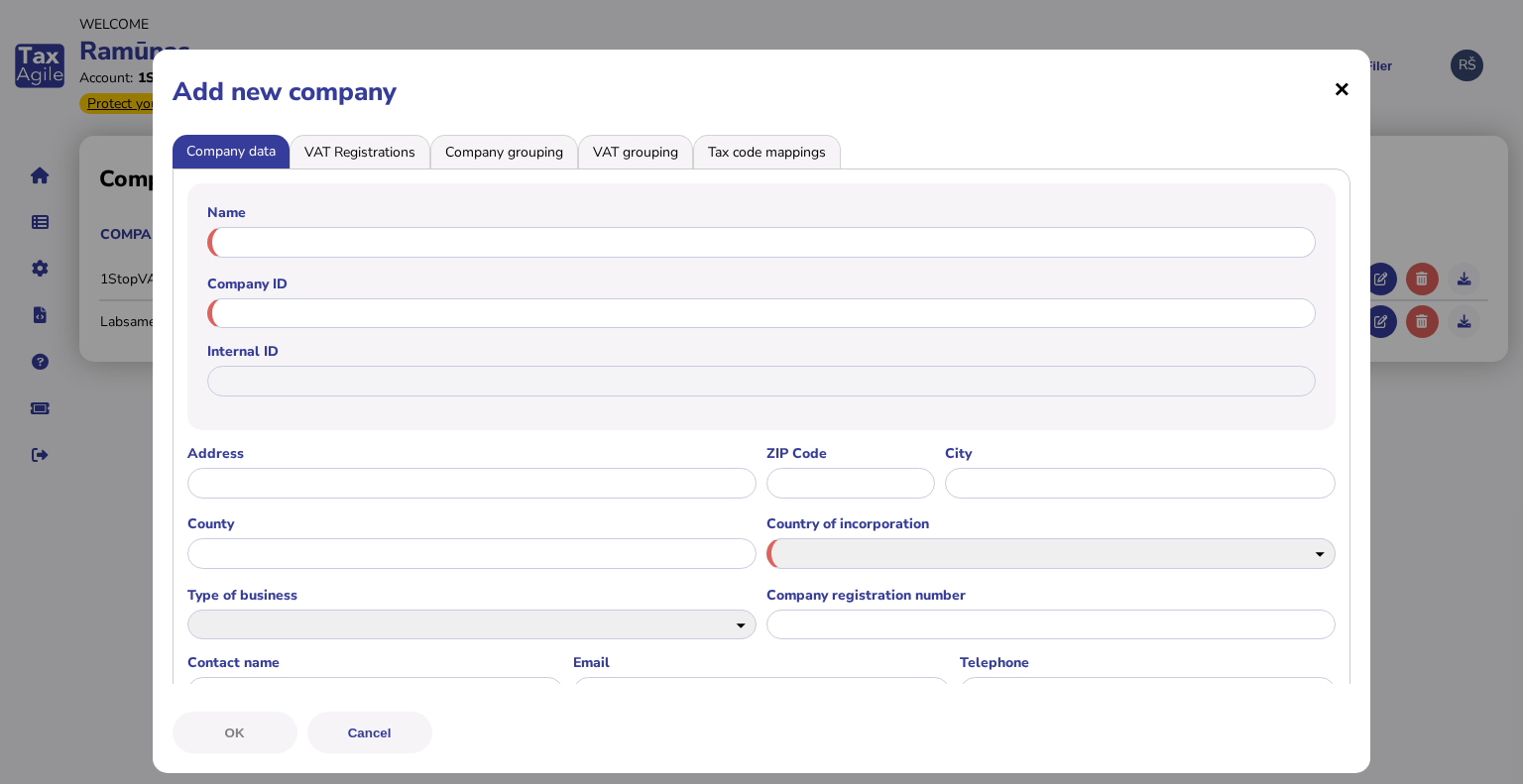 click on "×" at bounding box center [1342, 88] 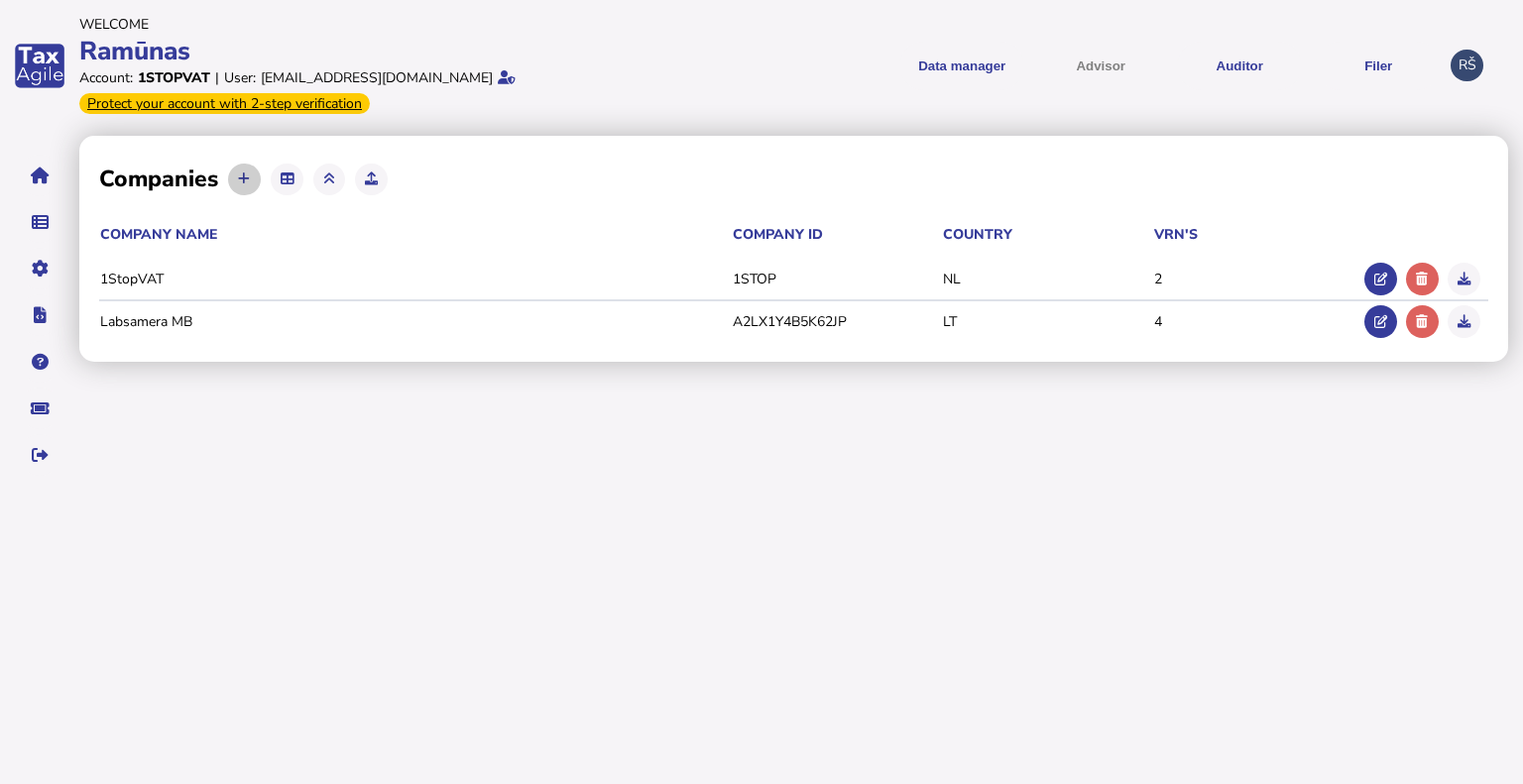 click 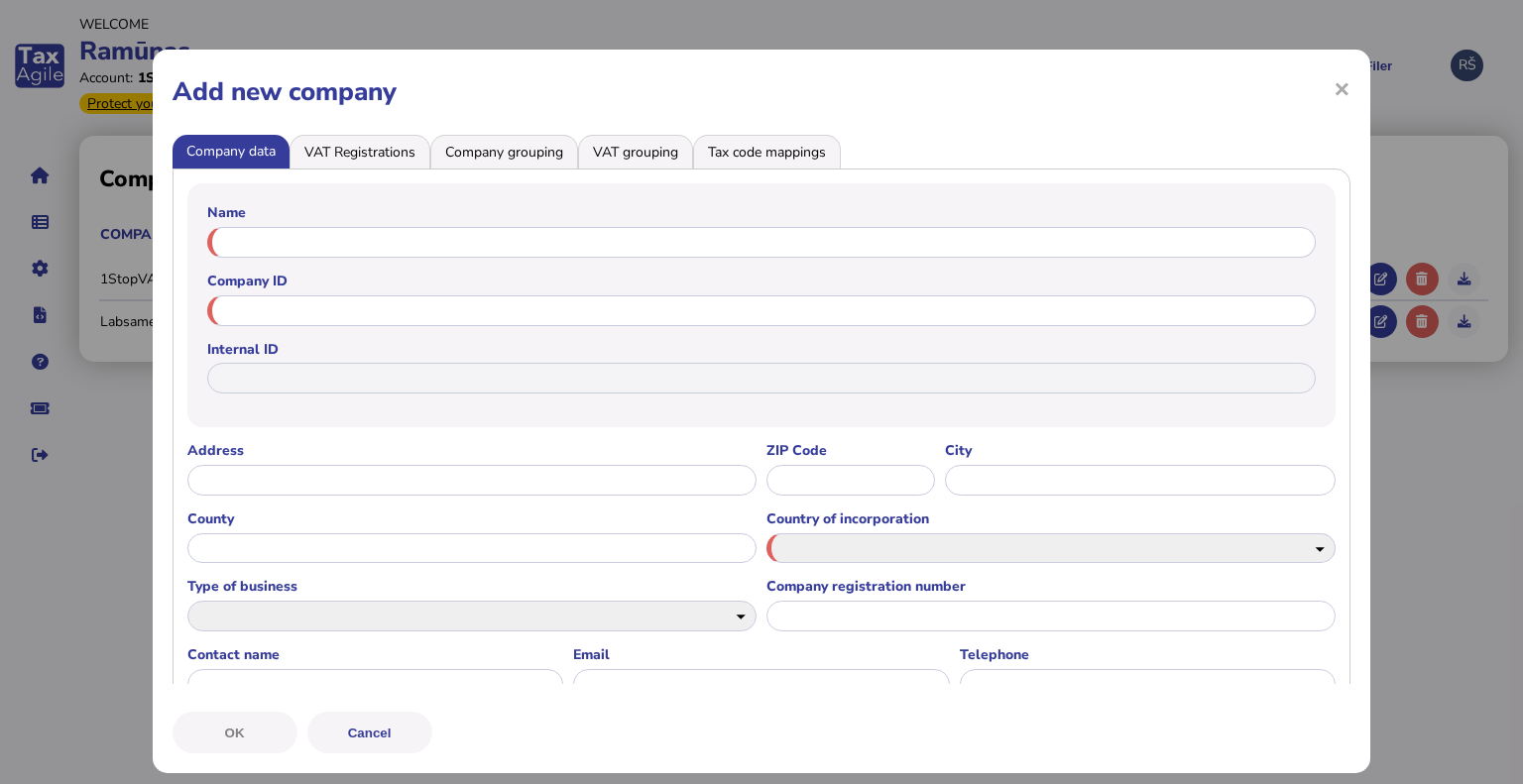 type on "**********" 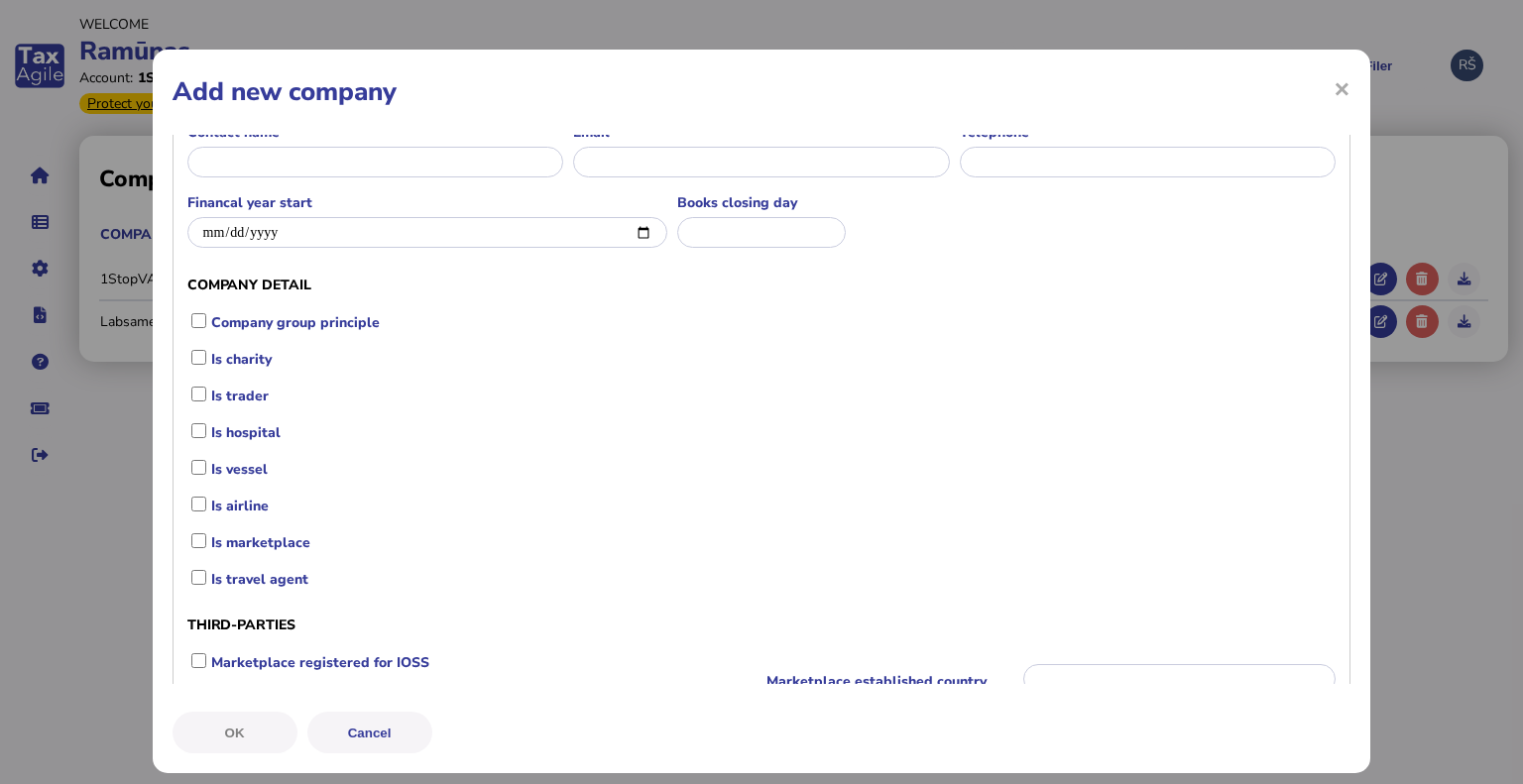 scroll, scrollTop: 573, scrollLeft: 0, axis: vertical 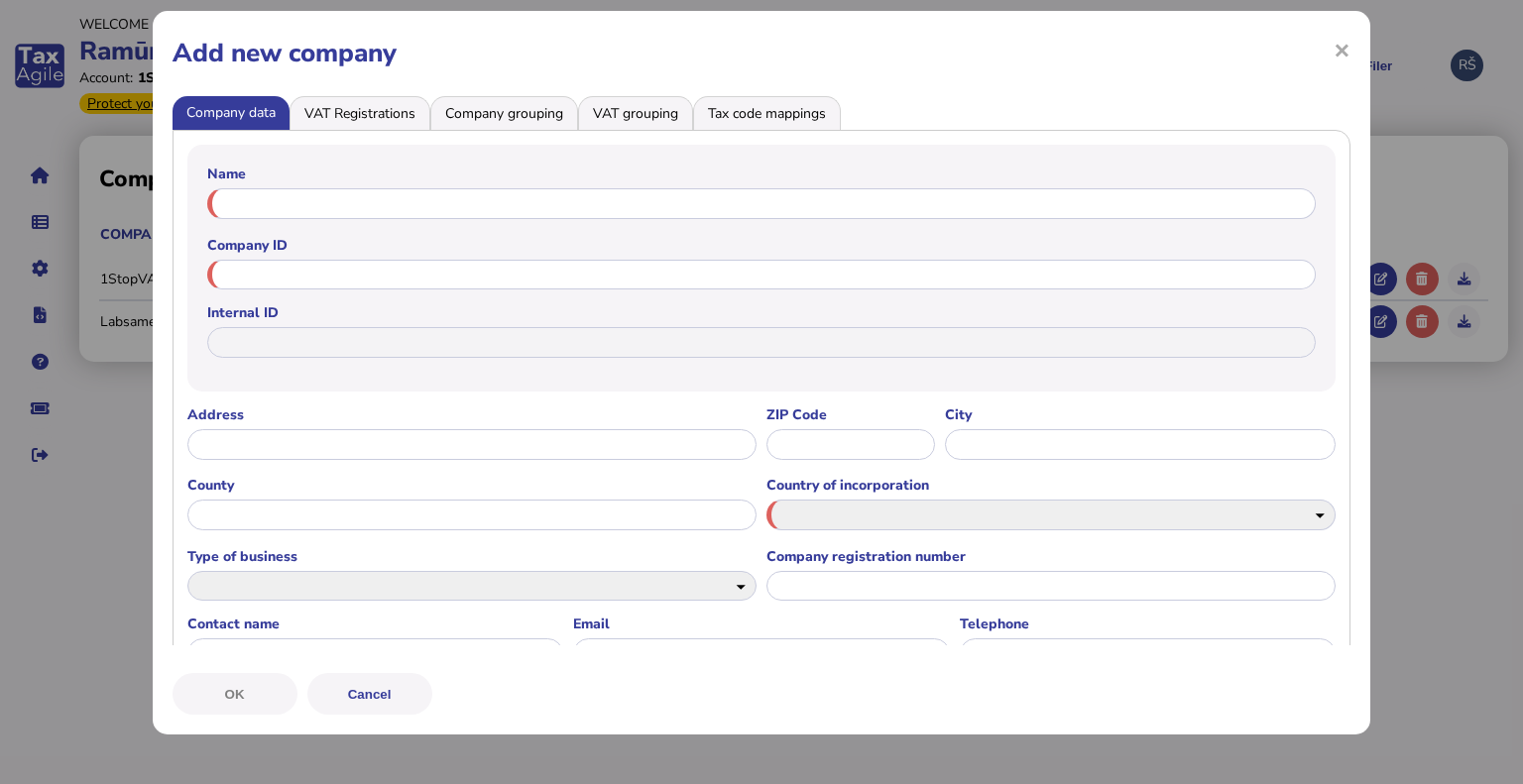 click on "VAT Registrations" at bounding box center (360, 113) 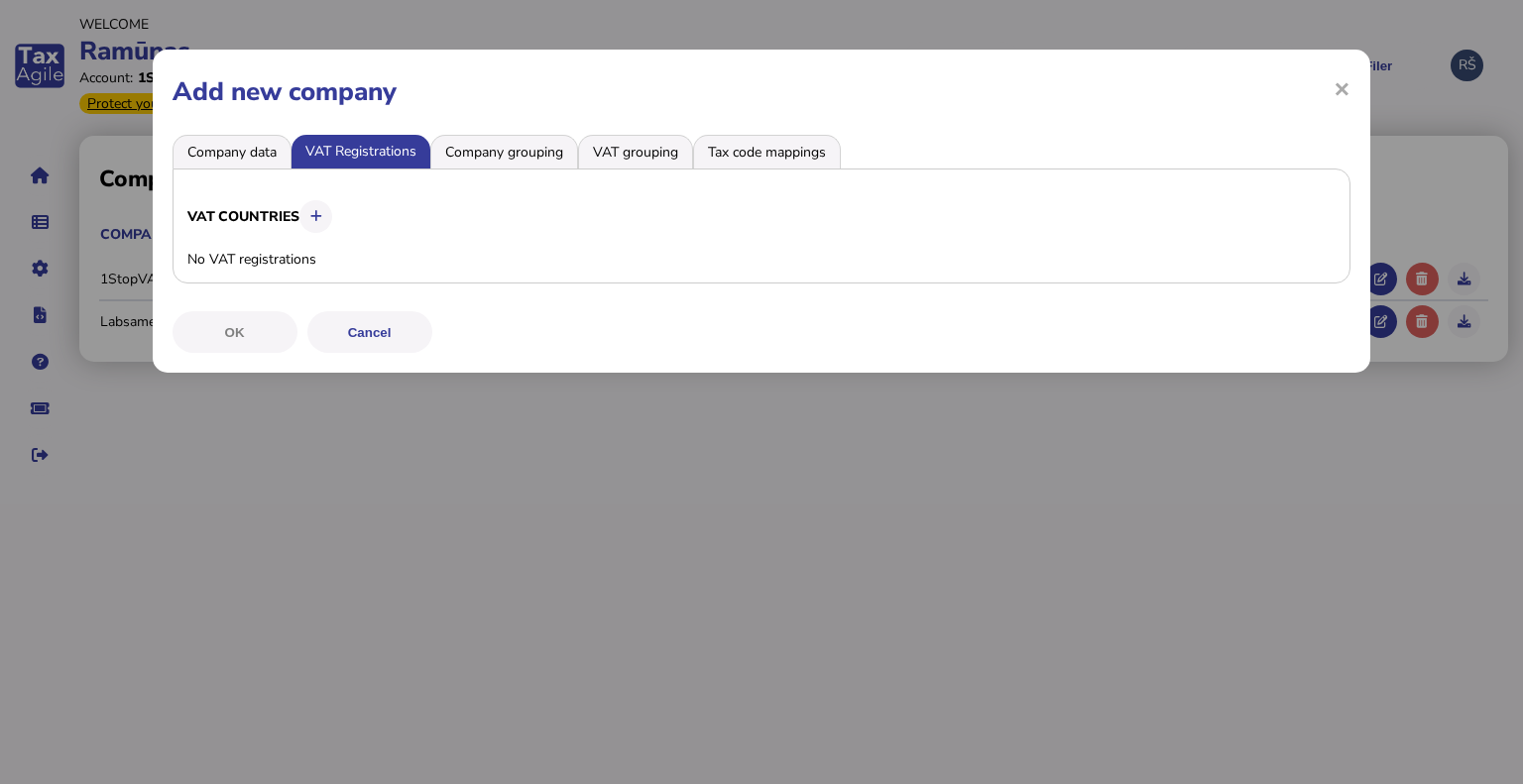 scroll, scrollTop: 0, scrollLeft: 0, axis: both 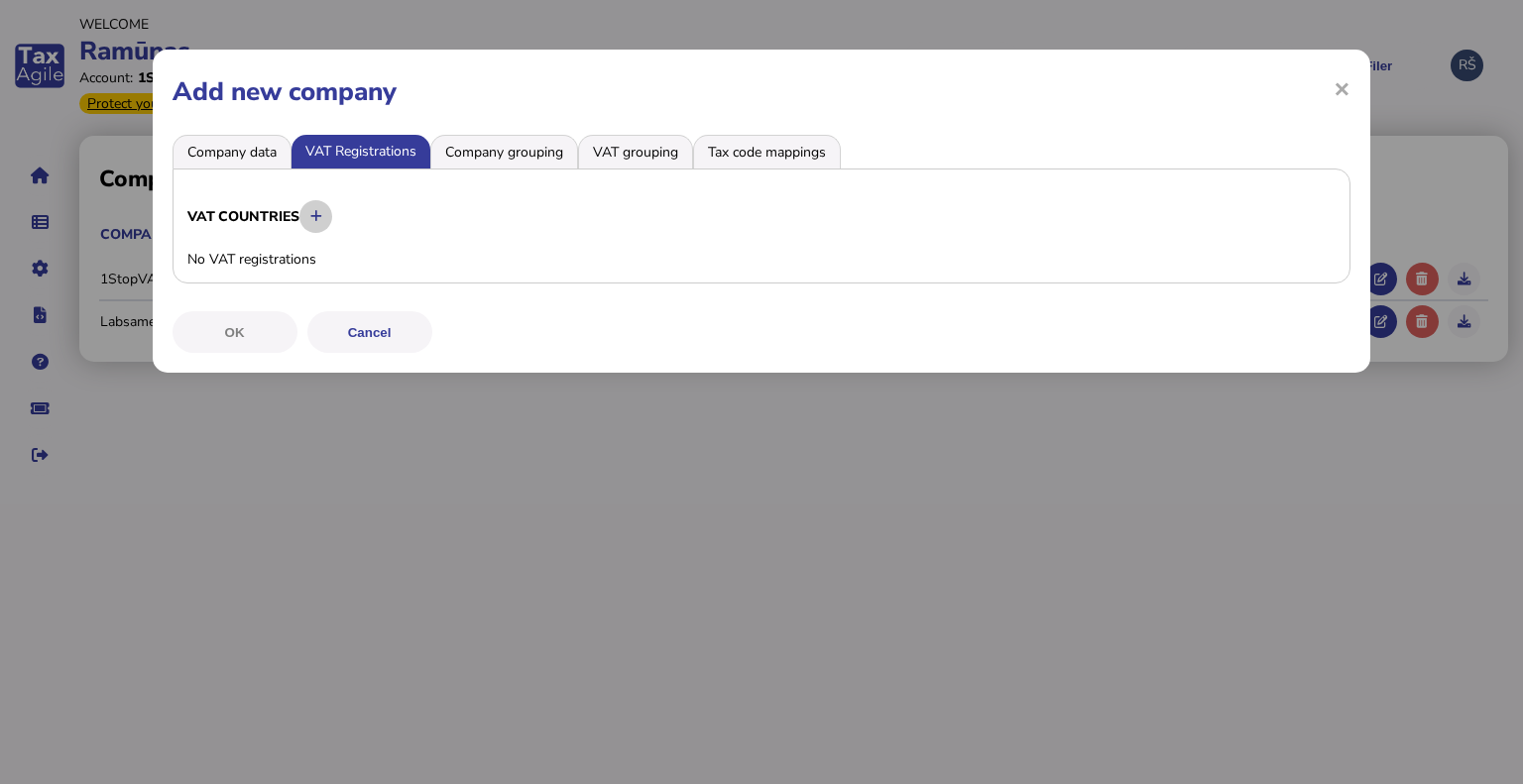 click on "VAT countries" at bounding box center (762, 216) 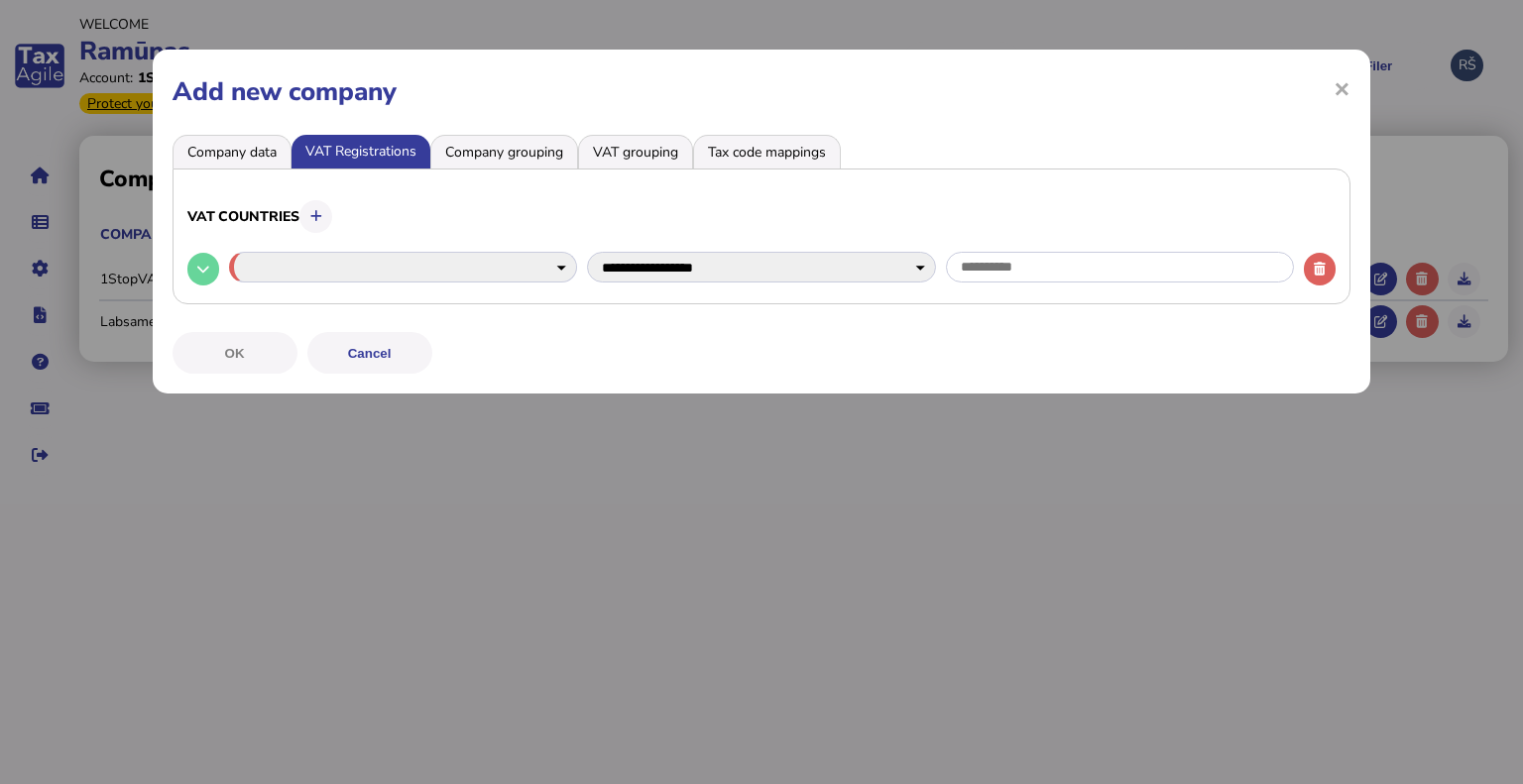 click on "Company grouping" at bounding box center (504, 152) 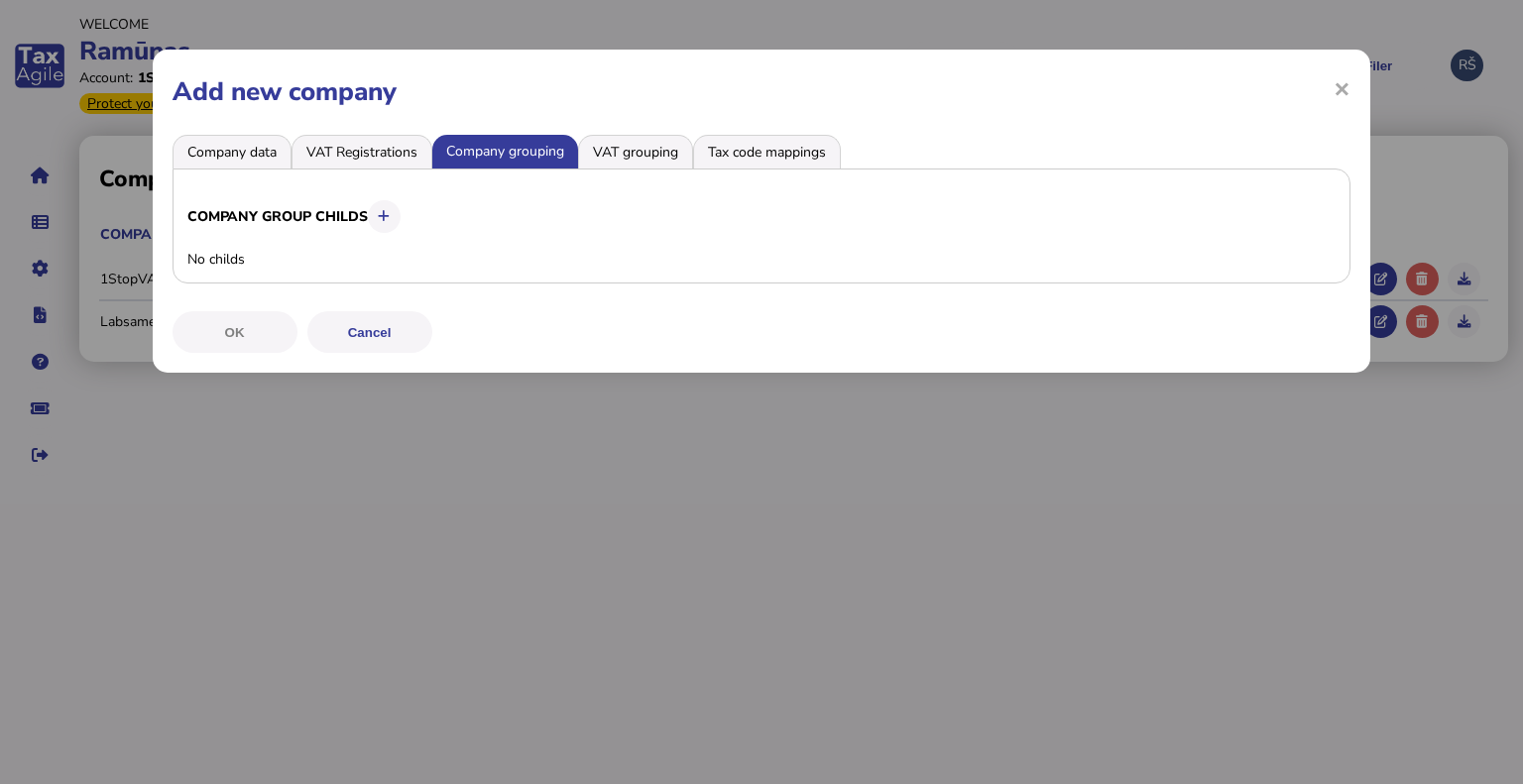 click on "VAT grouping" at bounding box center [636, 152] 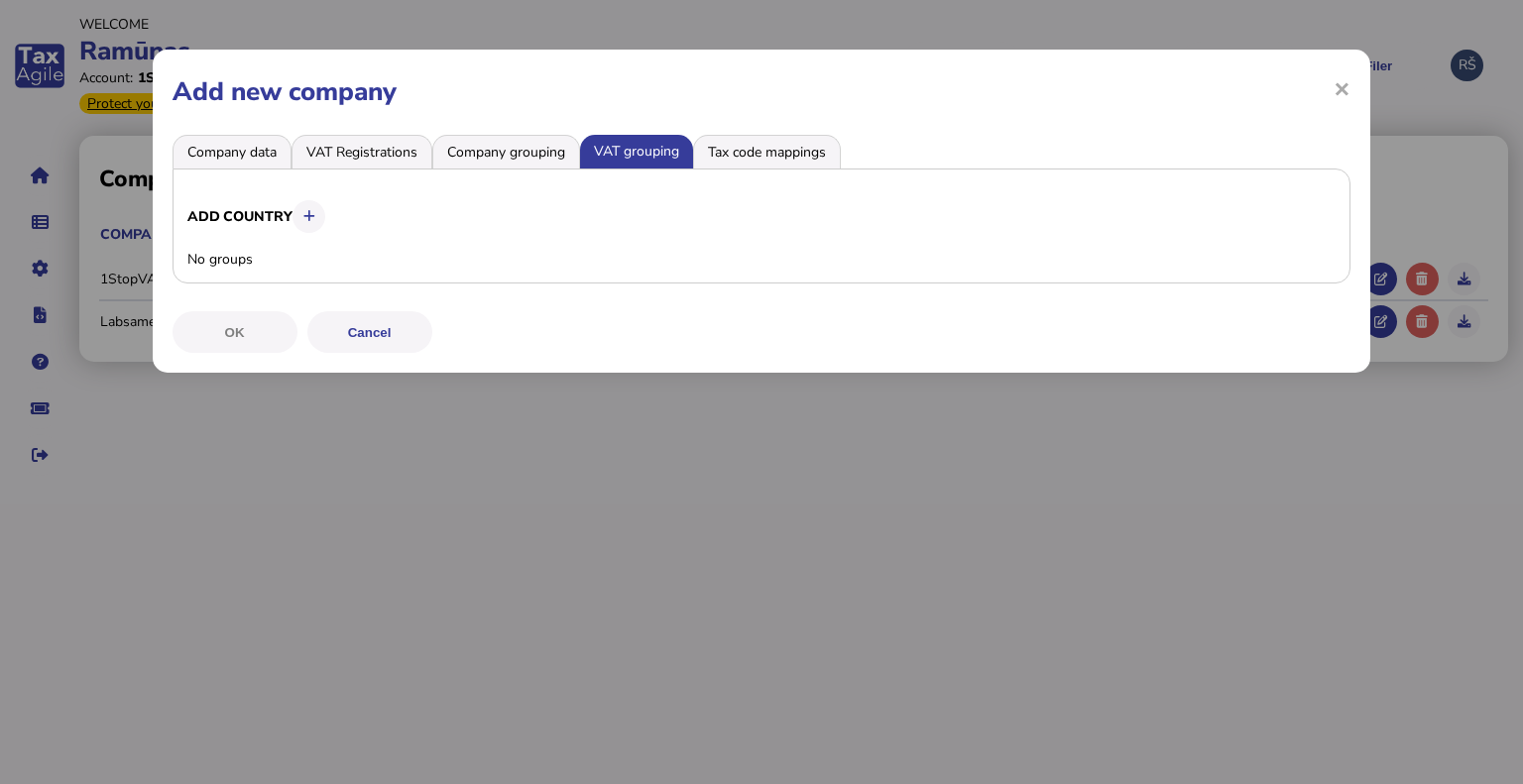 click on "Tax code mappings" at bounding box center [766, 152] 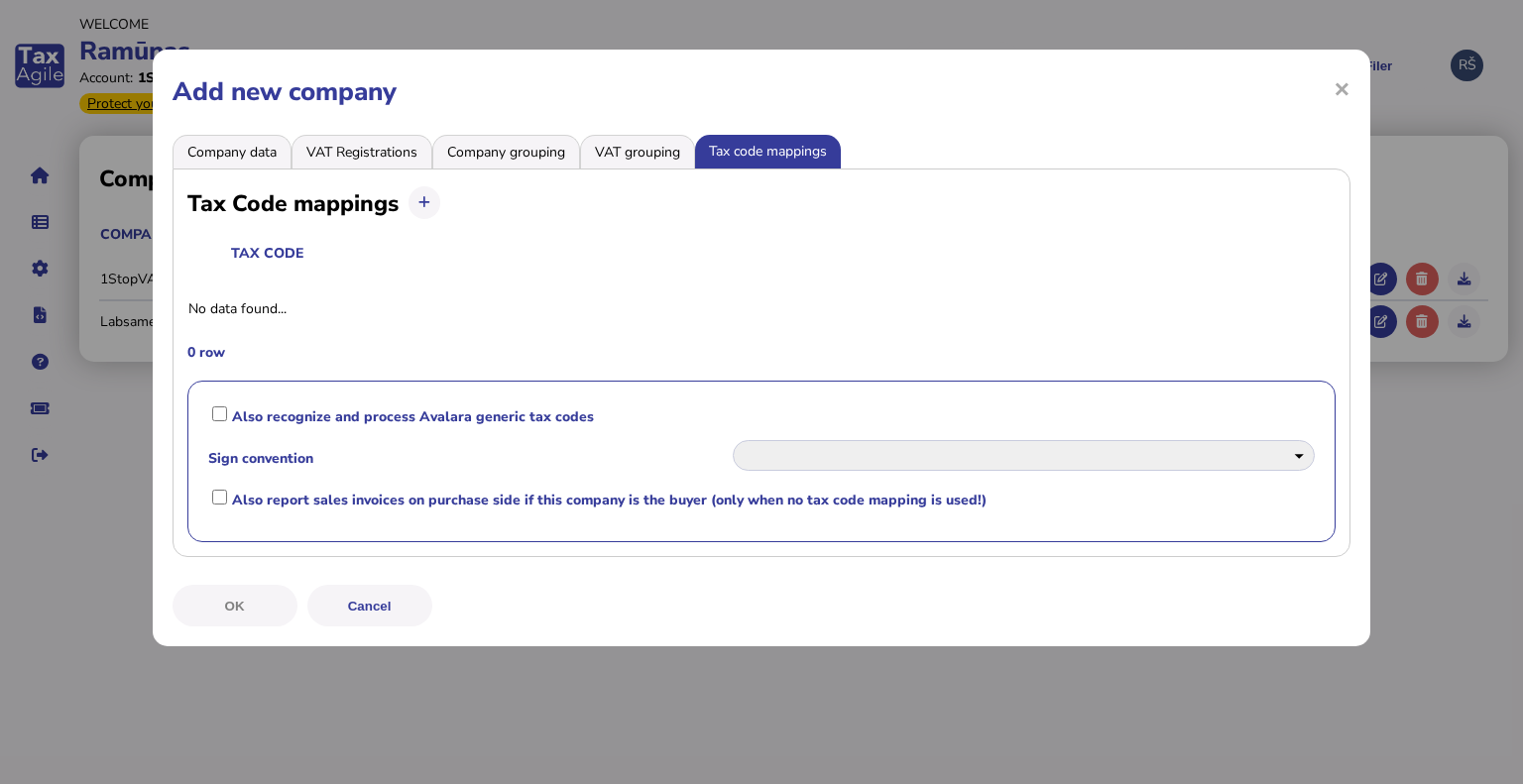 click on "VAT Registrations" at bounding box center (362, 152) 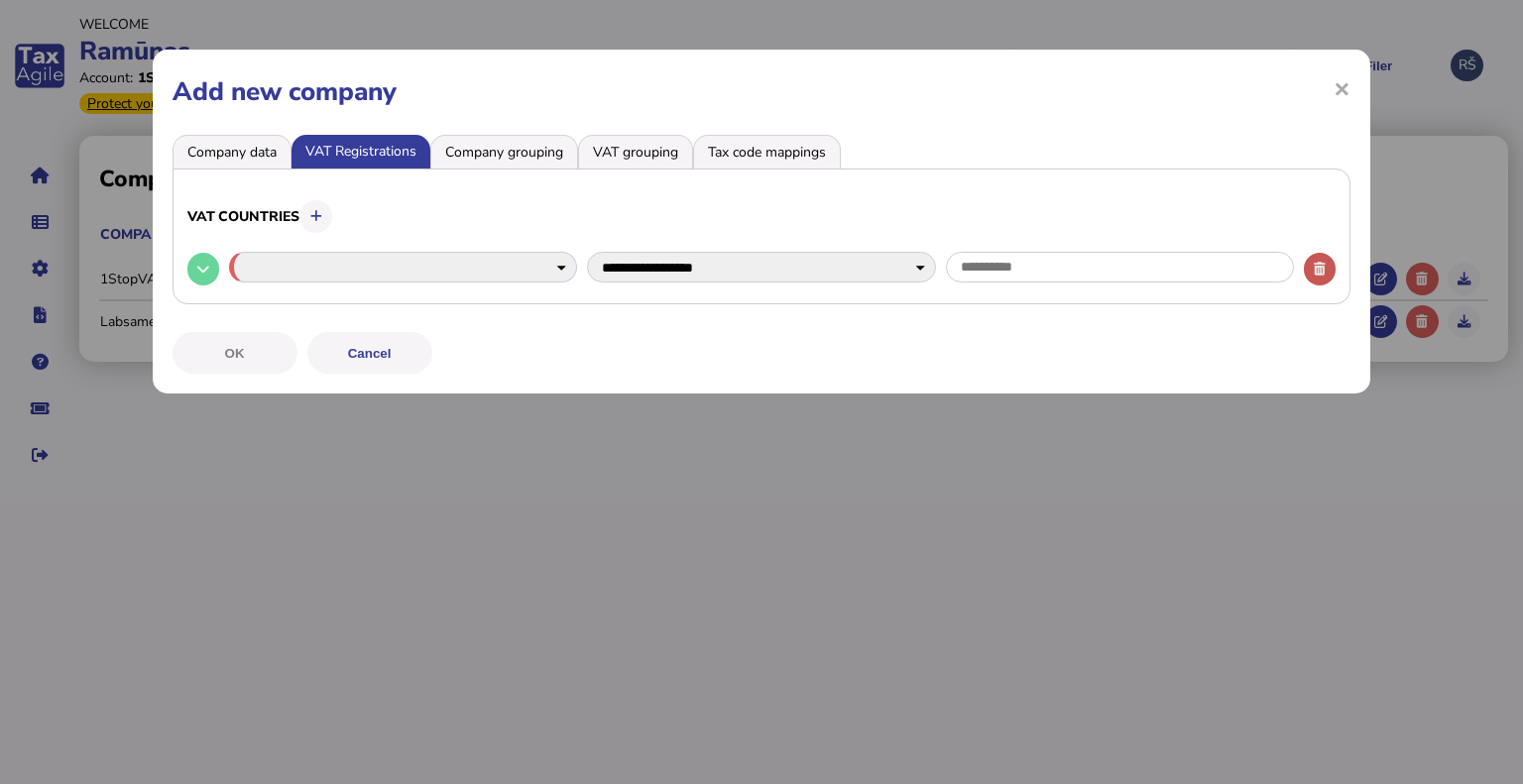click at bounding box center (1320, 269) 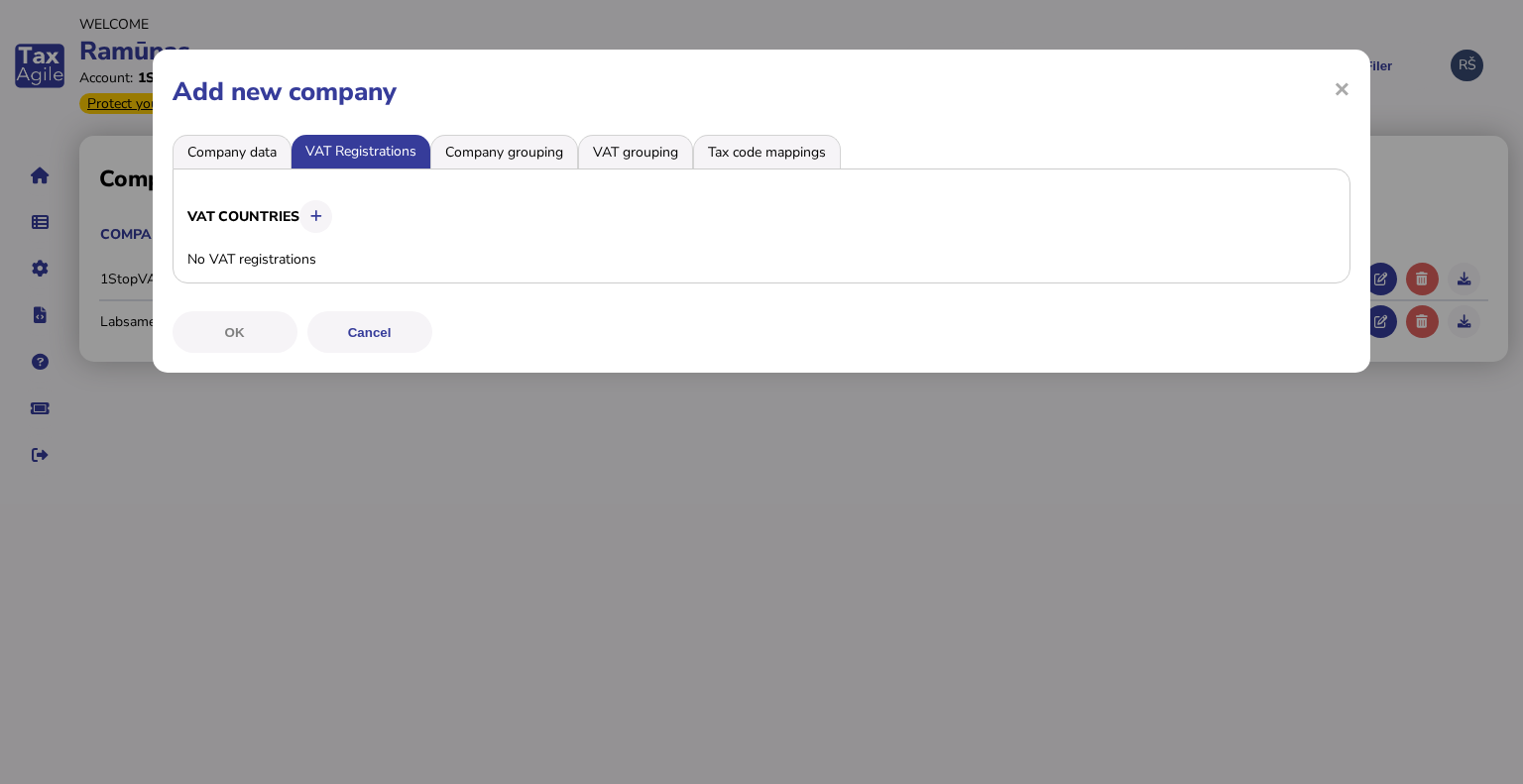 click on "Company data" at bounding box center (232, 152) 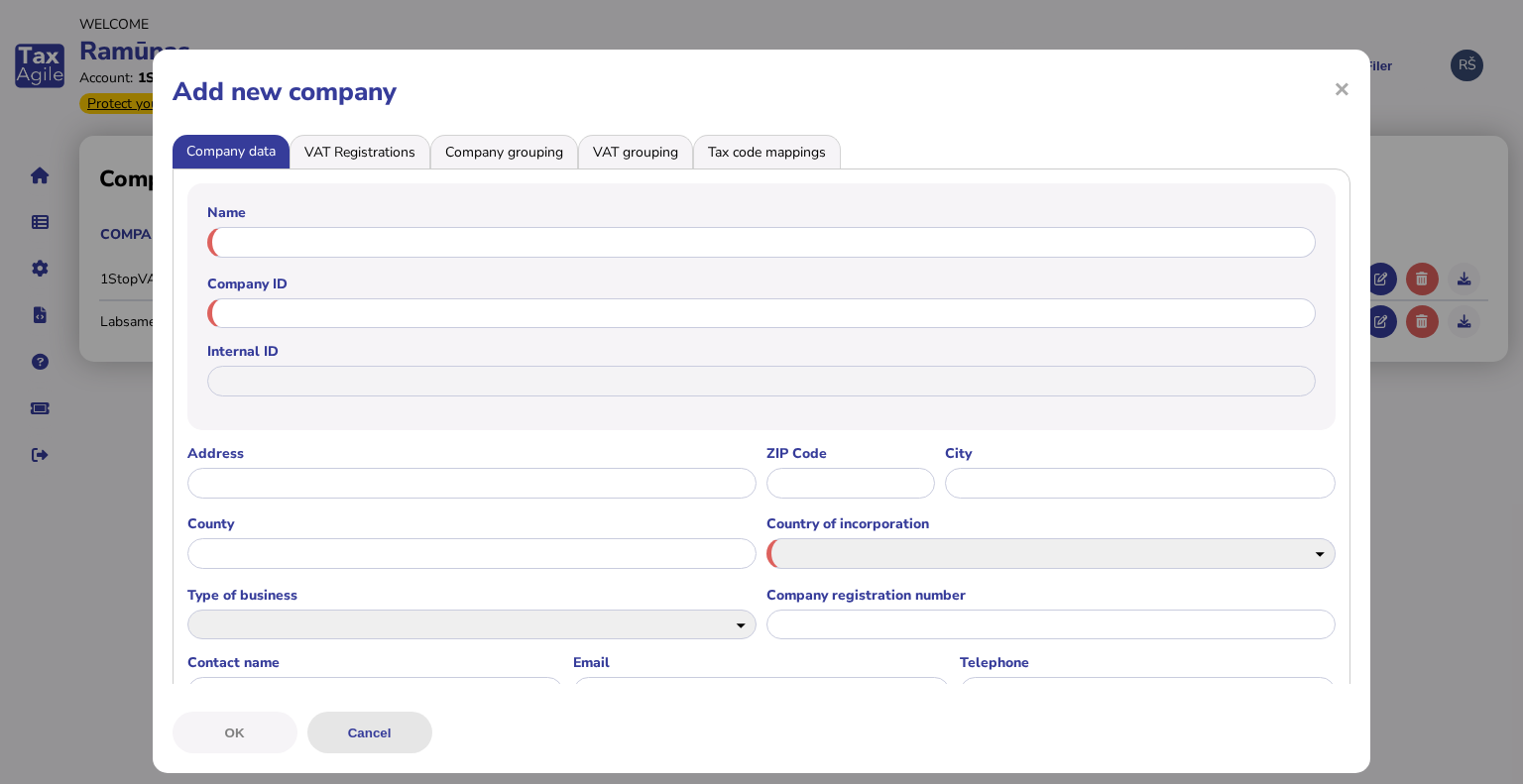 click on "Cancel" at bounding box center [0, 0] 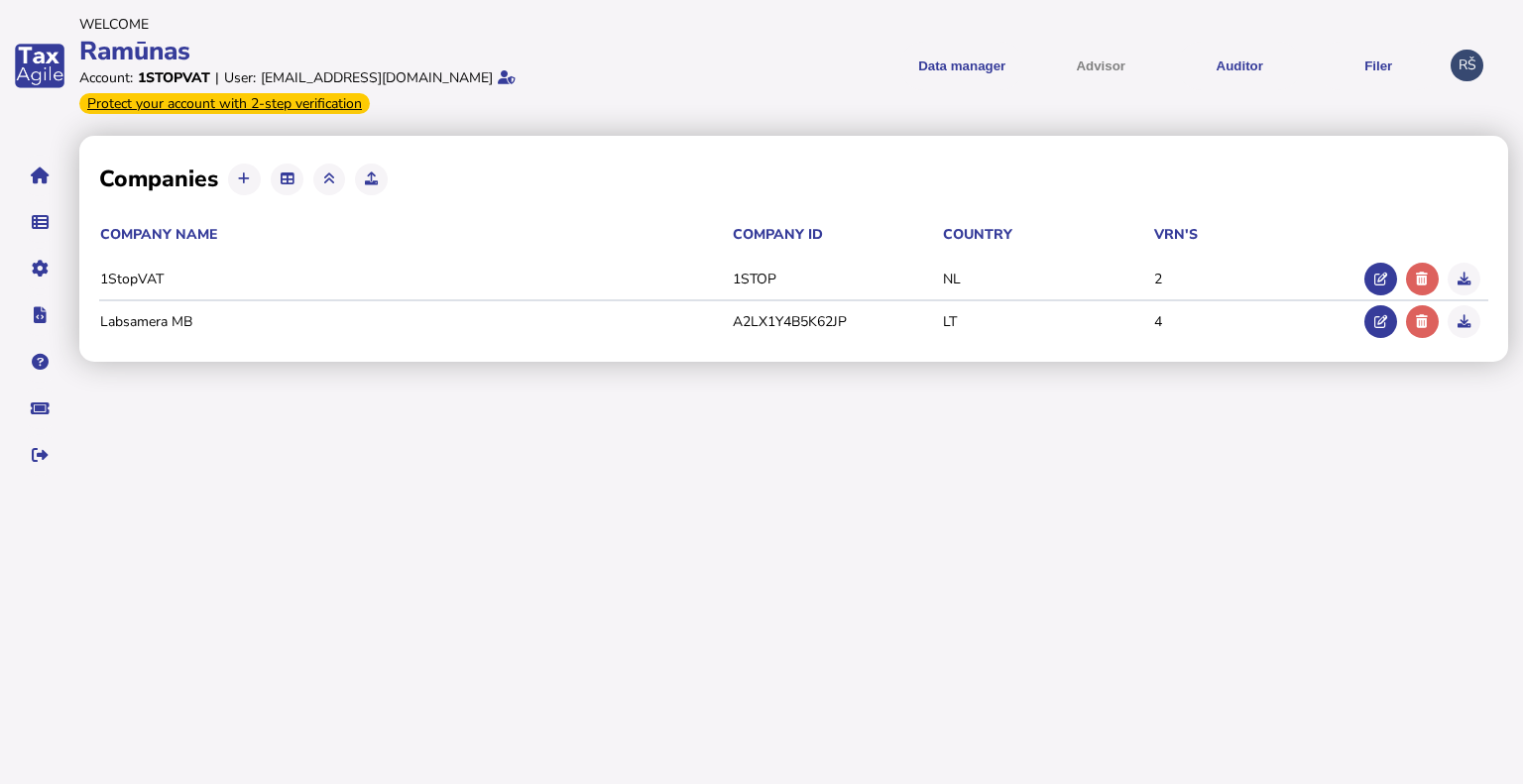 click on "**********" at bounding box center (762, 245) 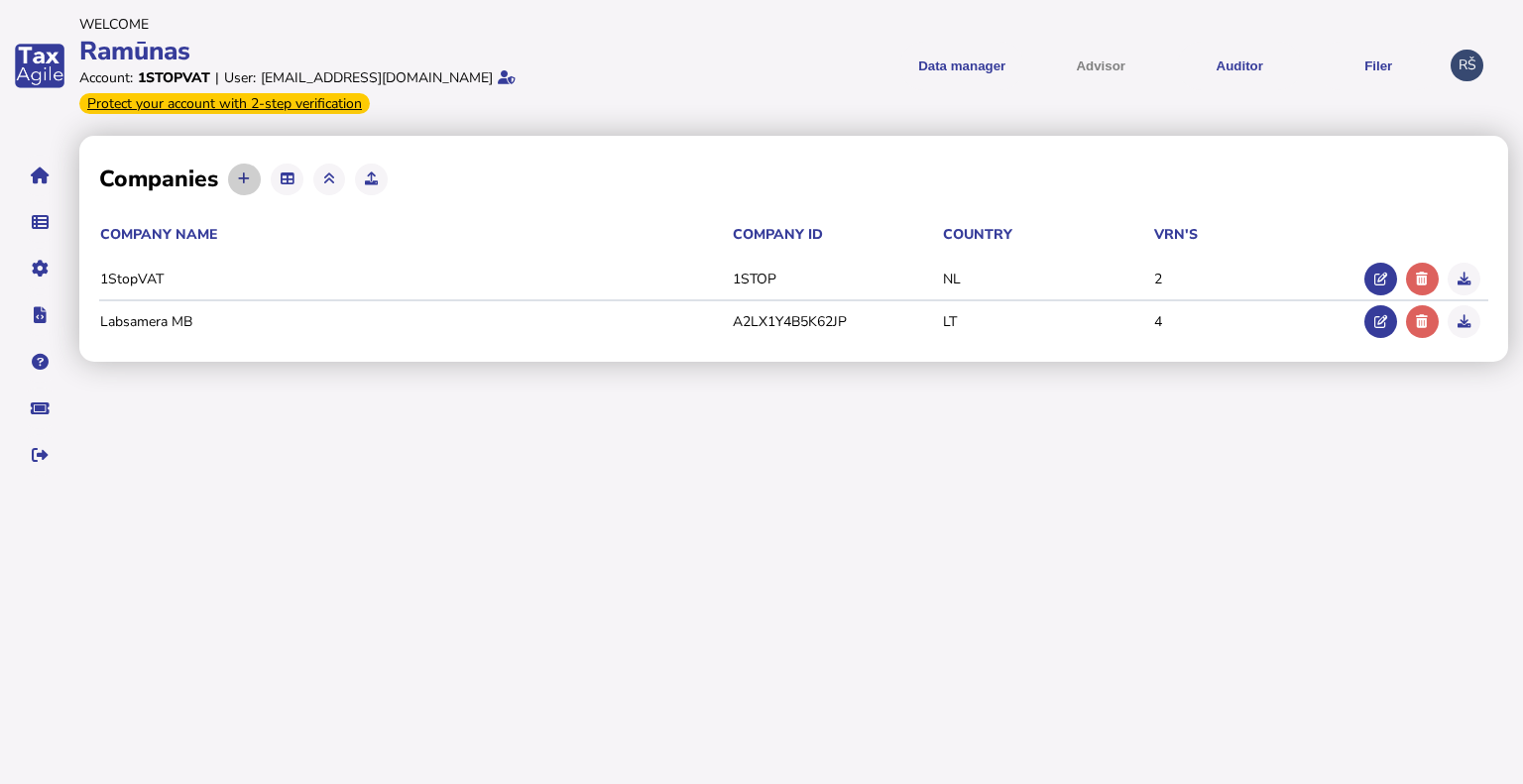 click 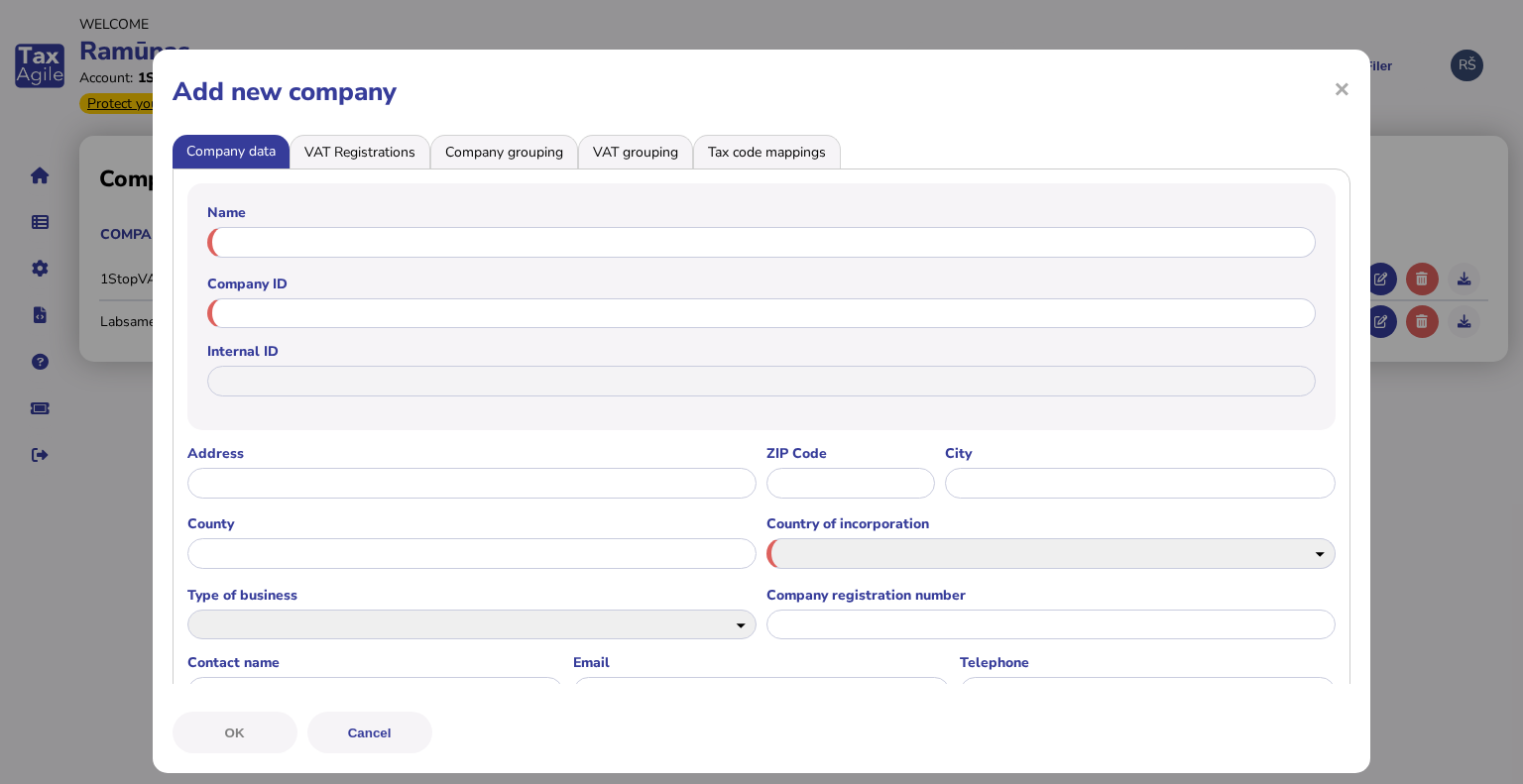 click on "VAT Registrations" at bounding box center (360, 152) 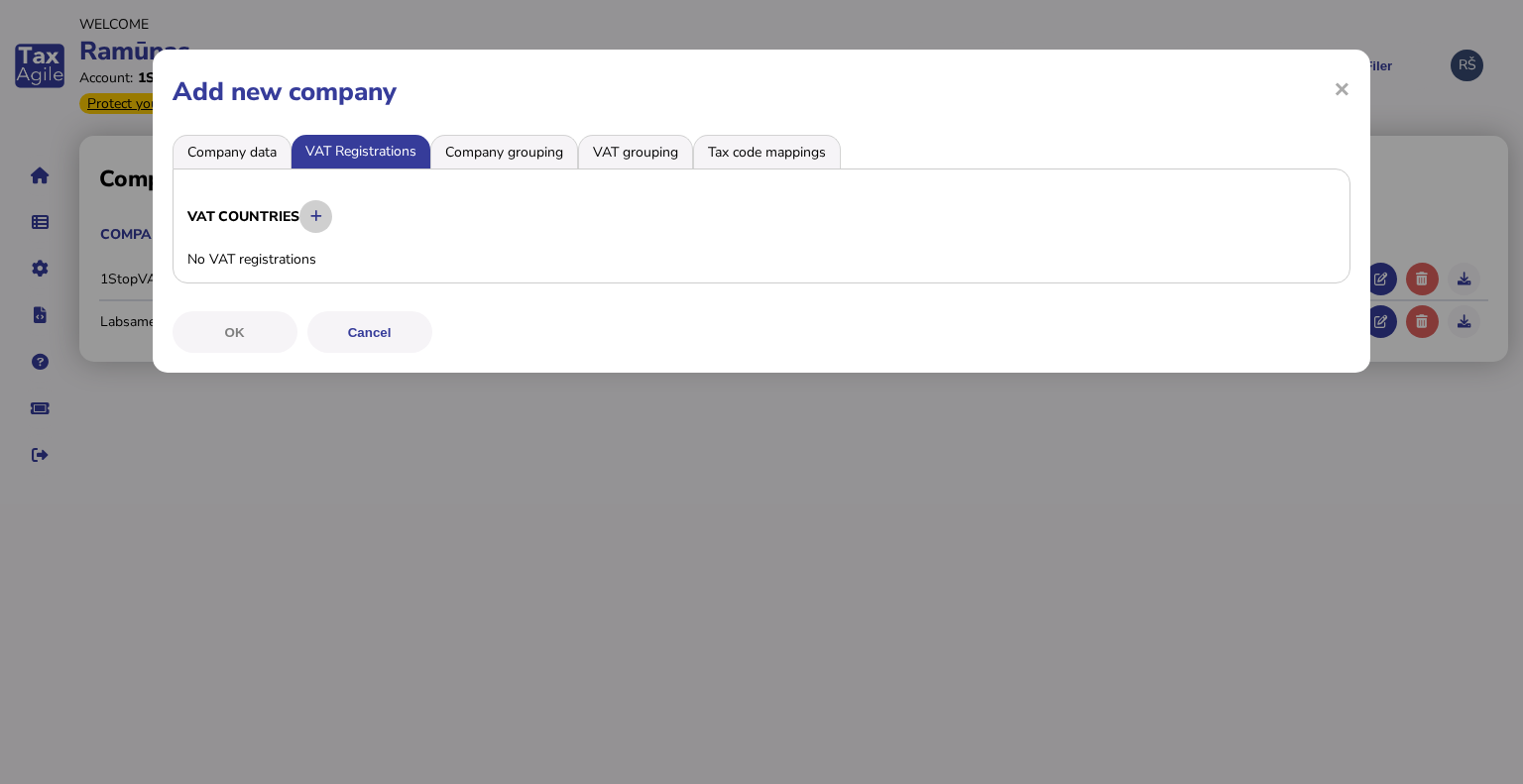 click at bounding box center [316, 216] 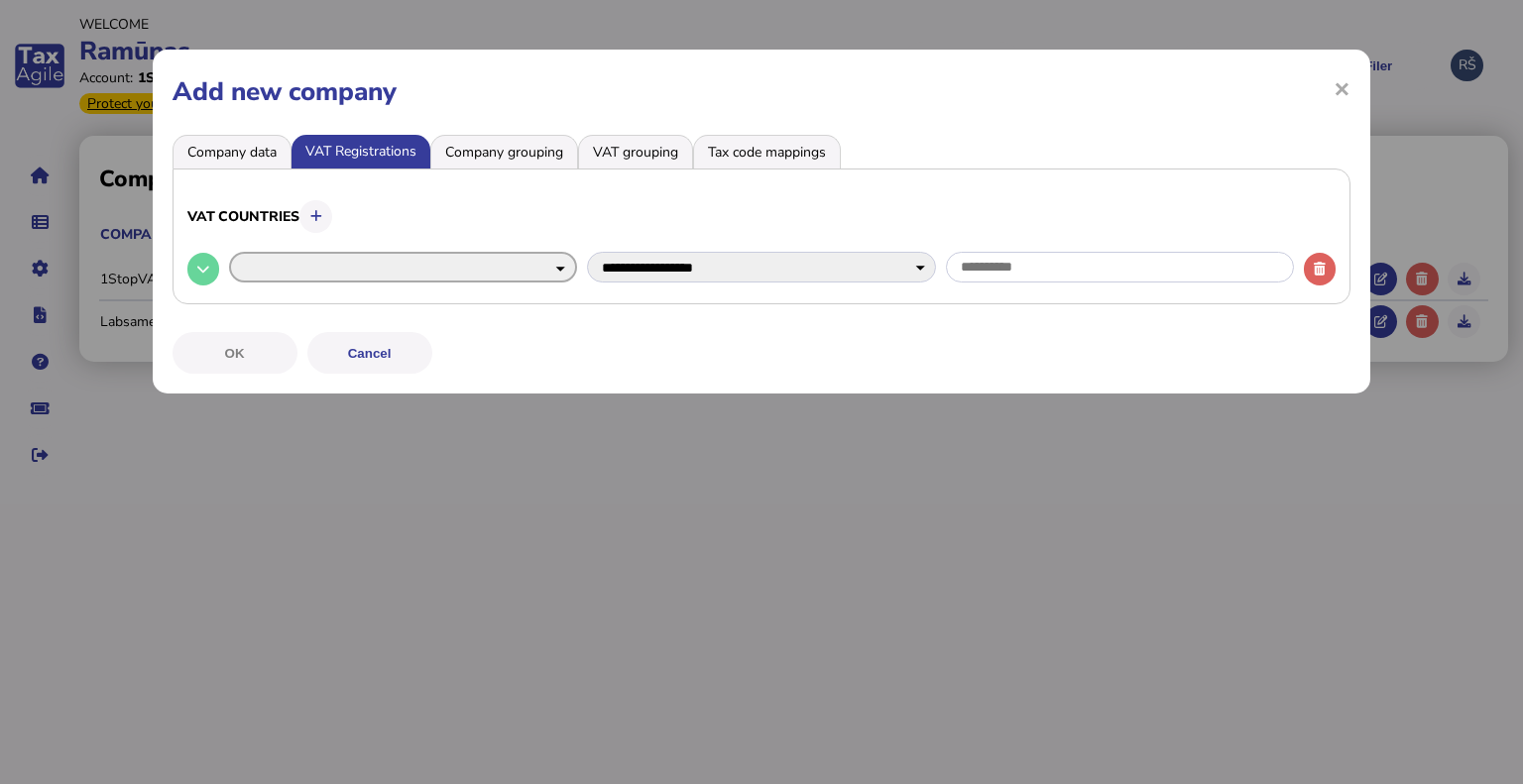 click on "**********" at bounding box center [403, 267] 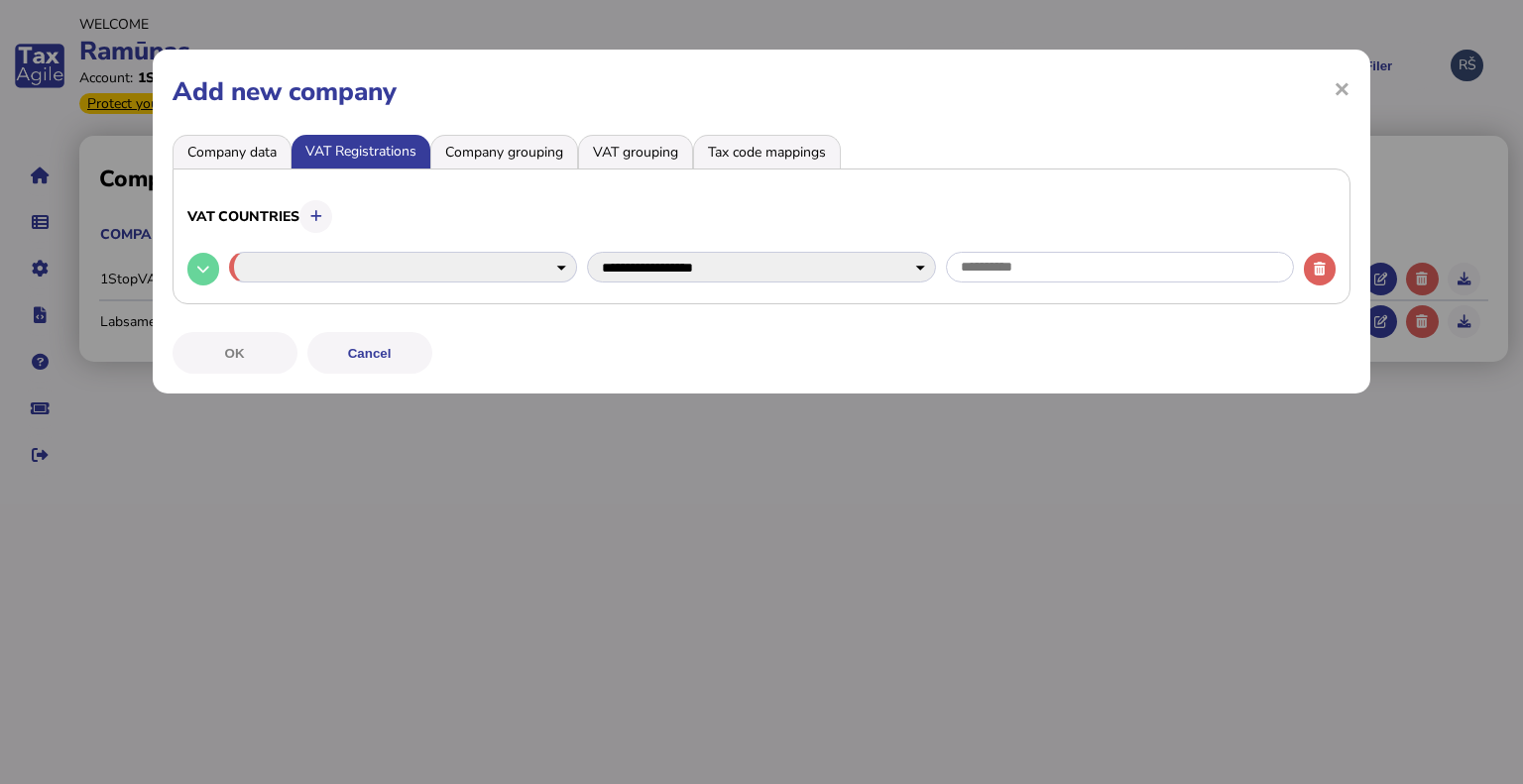 click on "**********" at bounding box center [762, 236] 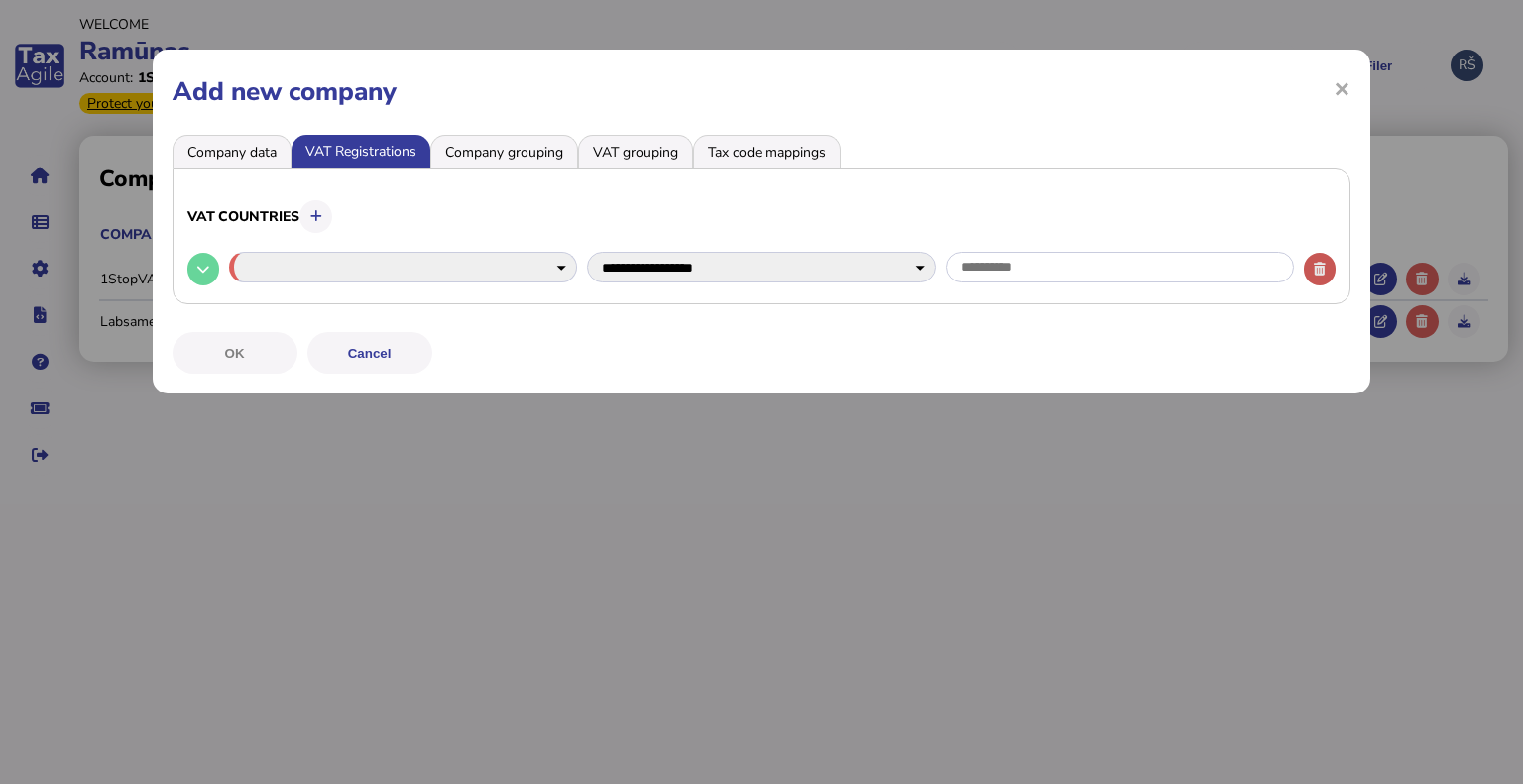 click at bounding box center [1320, 269] 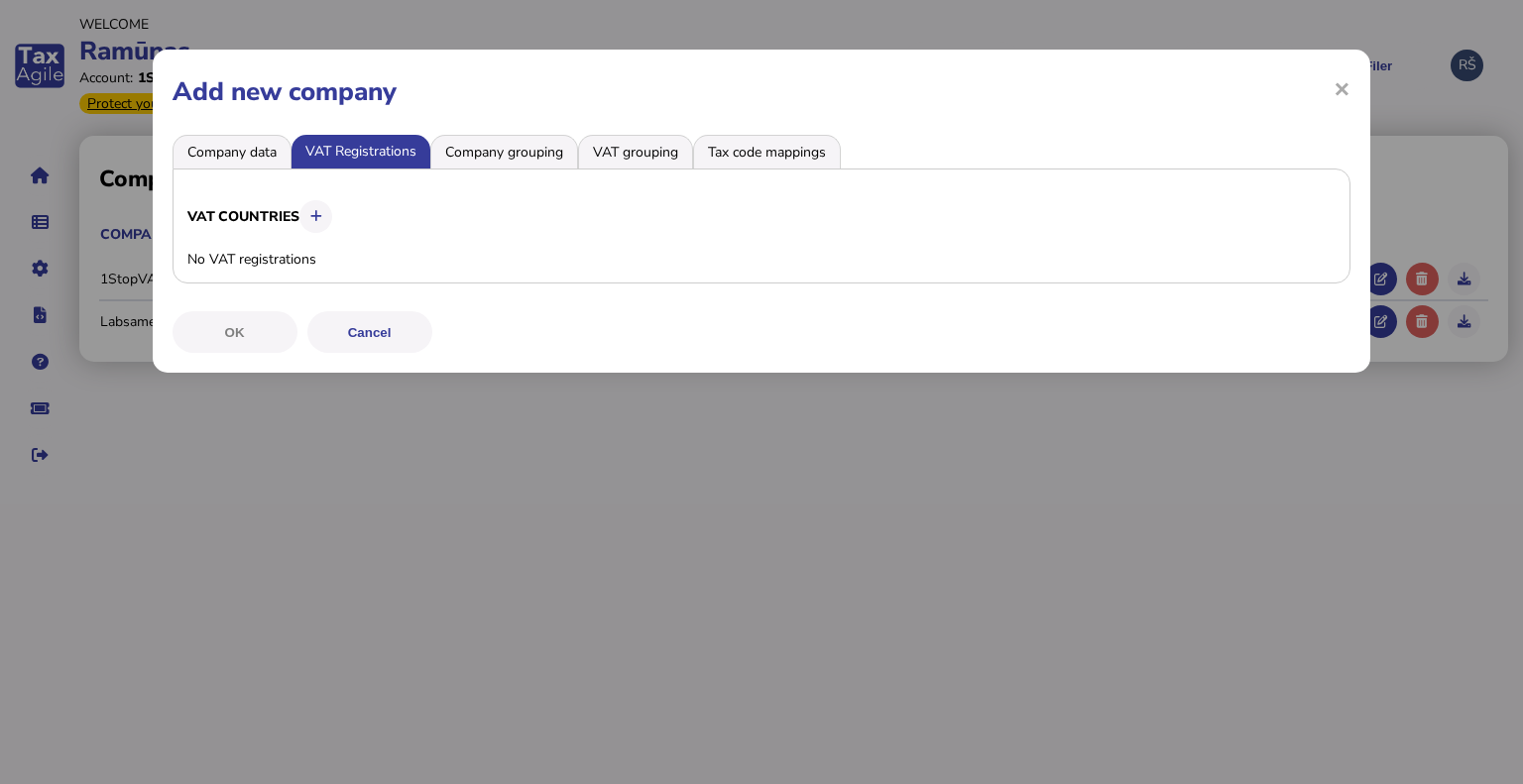 click on "Company data" at bounding box center [232, 152] 